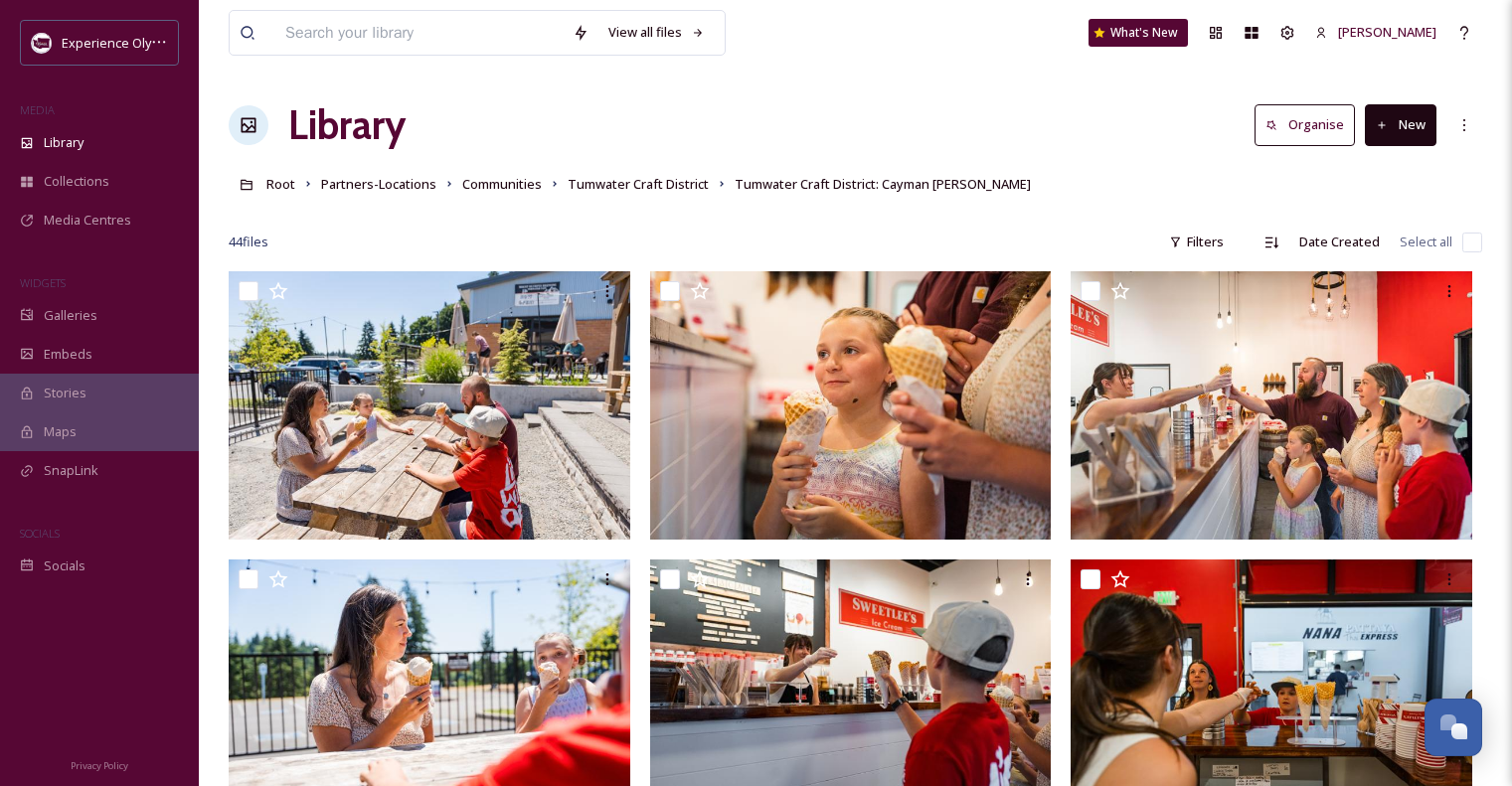 scroll, scrollTop: 0, scrollLeft: 0, axis: both 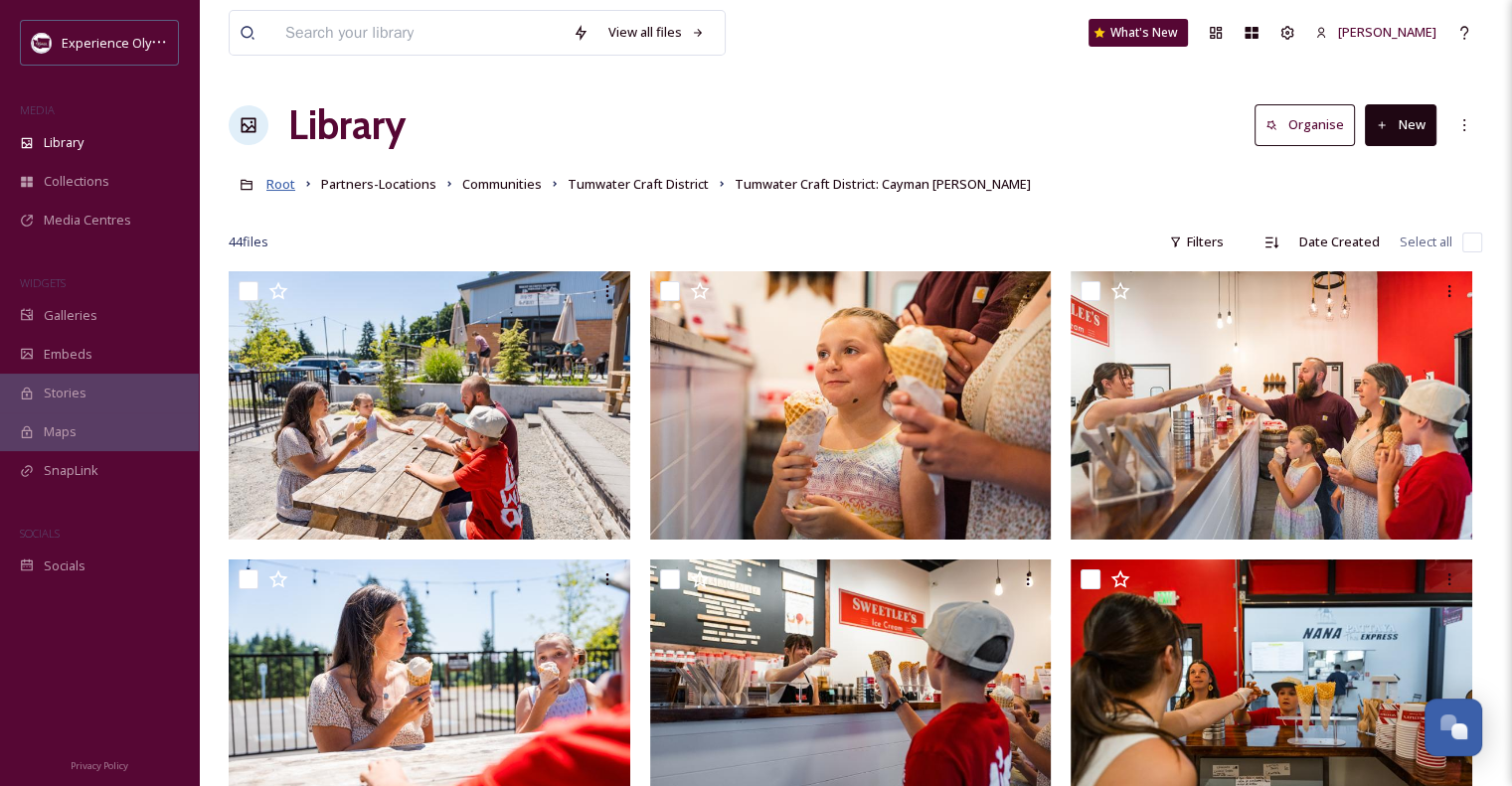 click on "Root" at bounding box center [280, 184] 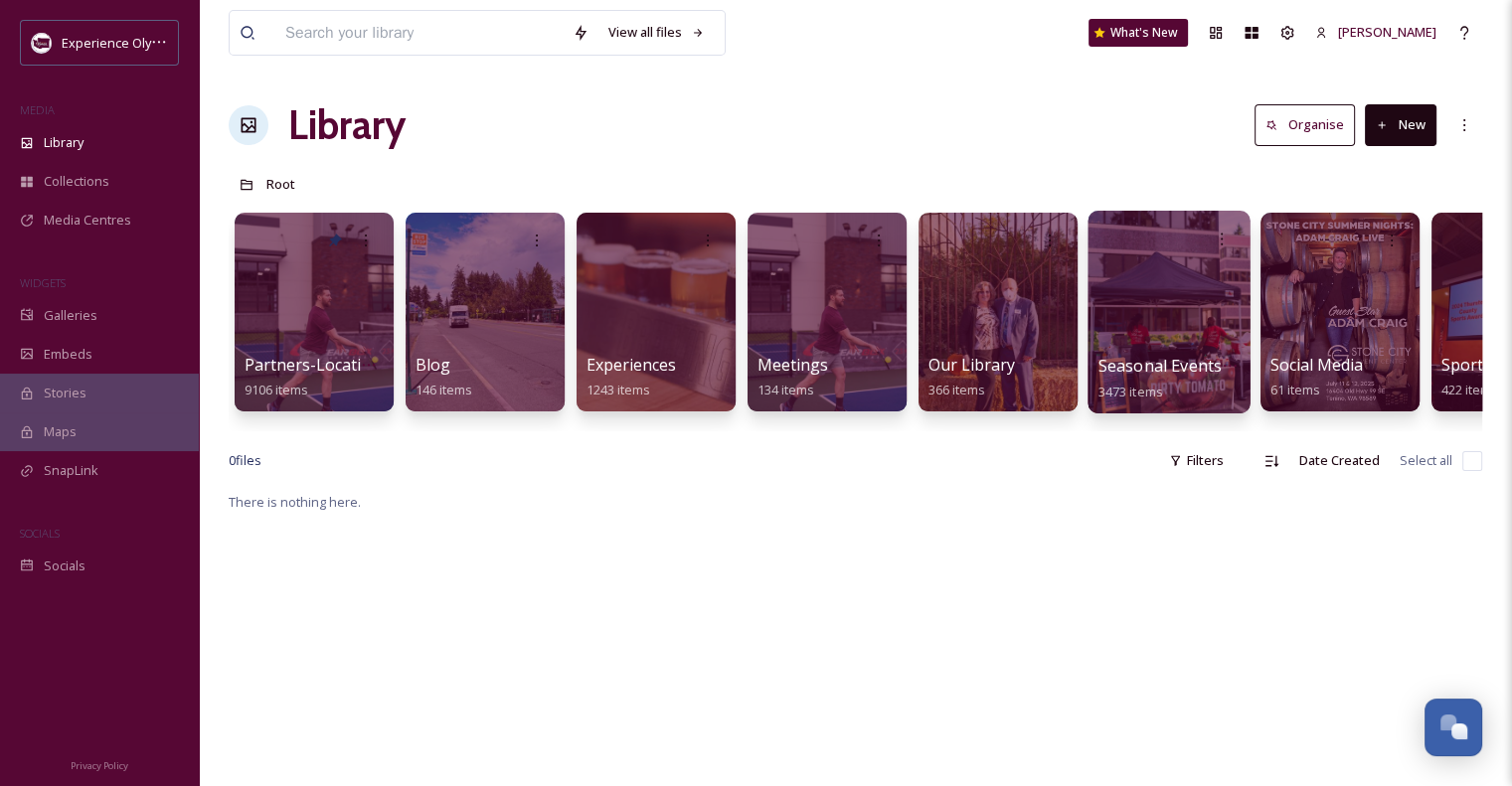 click on "Seasonal Events & Activities" at bounding box center (1203, 366) 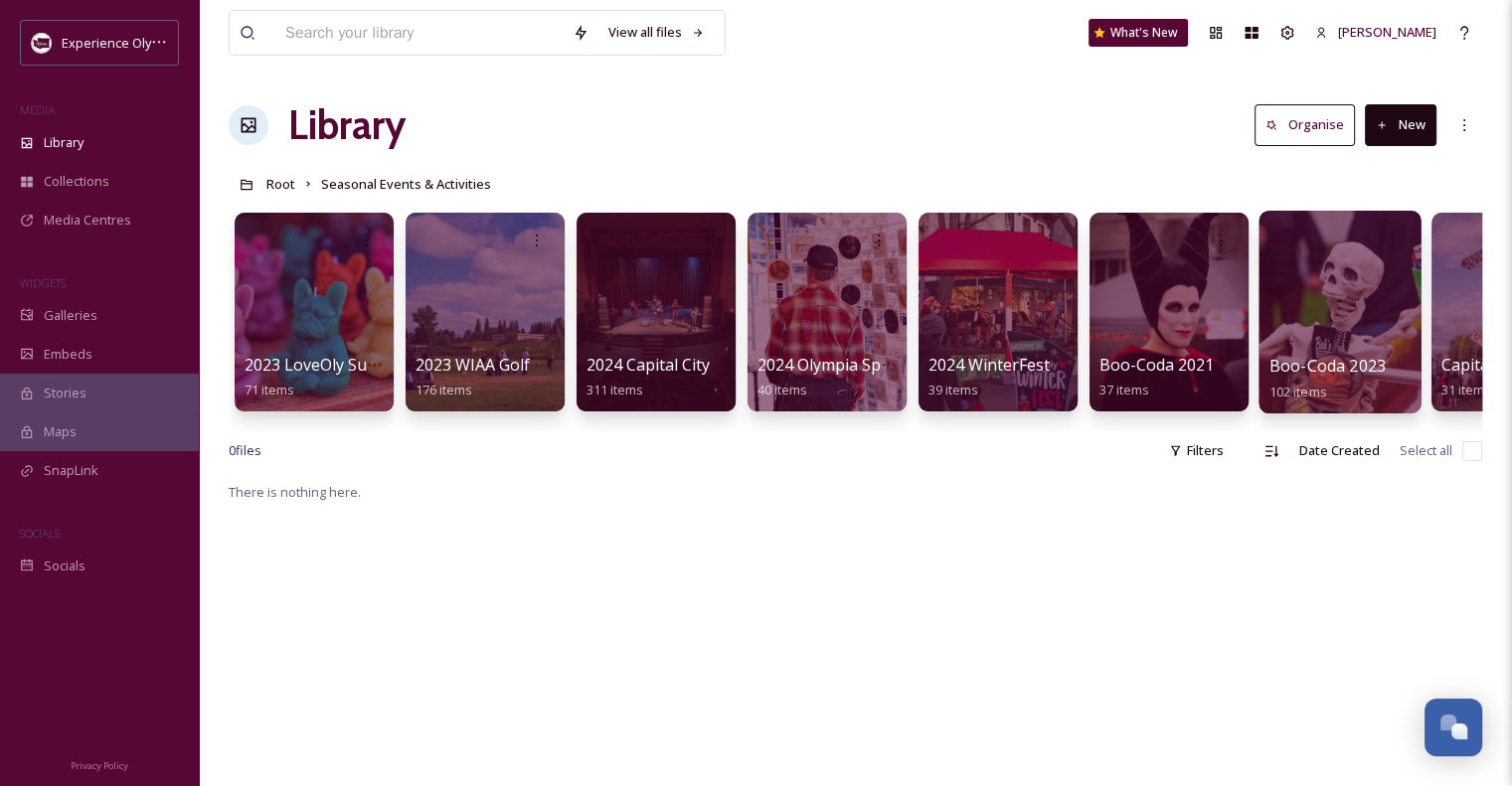 click on "Boo-Coda 2023 - [PERSON_NAME]" at bounding box center [1400, 366] 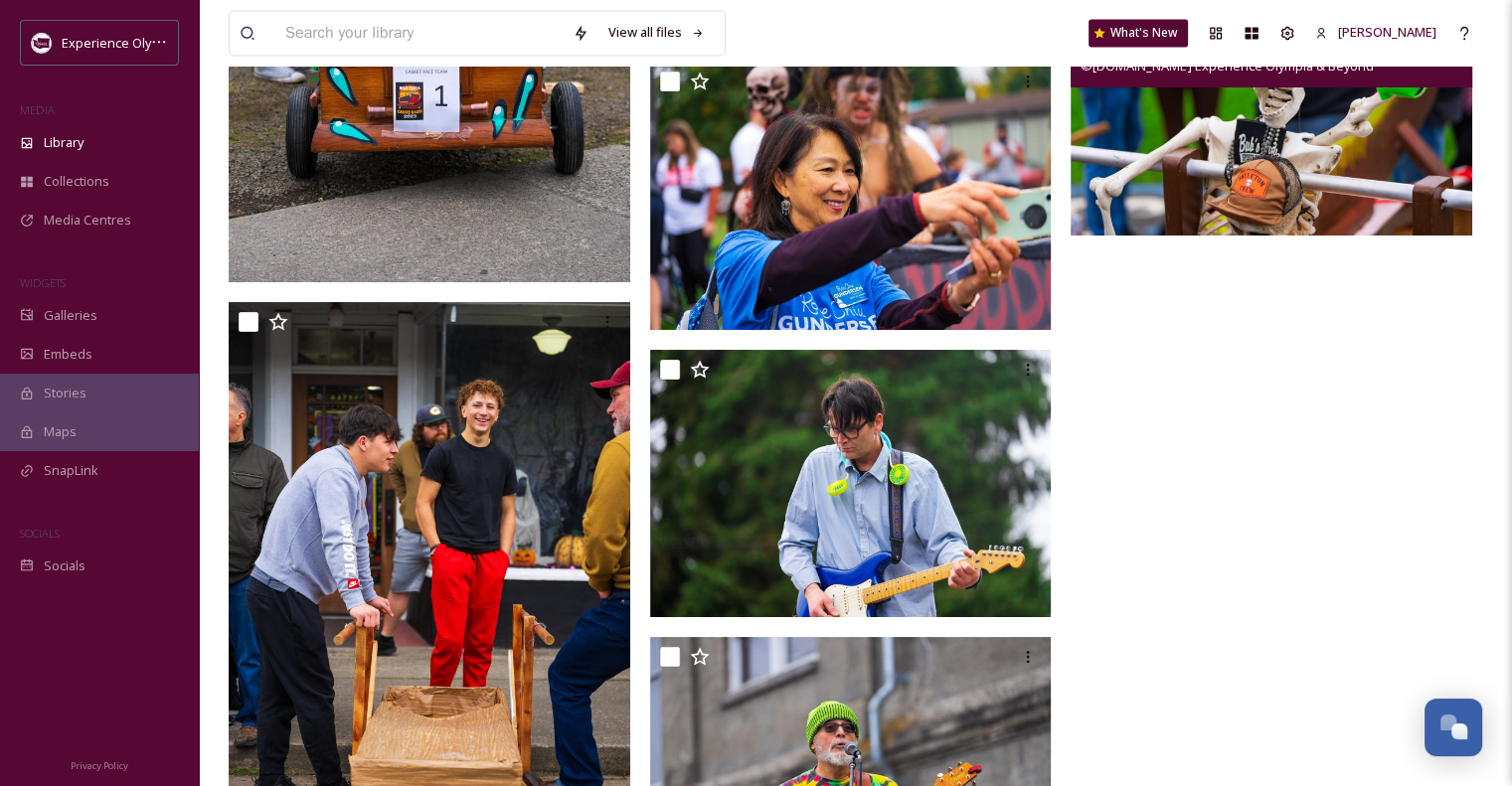 scroll, scrollTop: 11280, scrollLeft: 0, axis: vertical 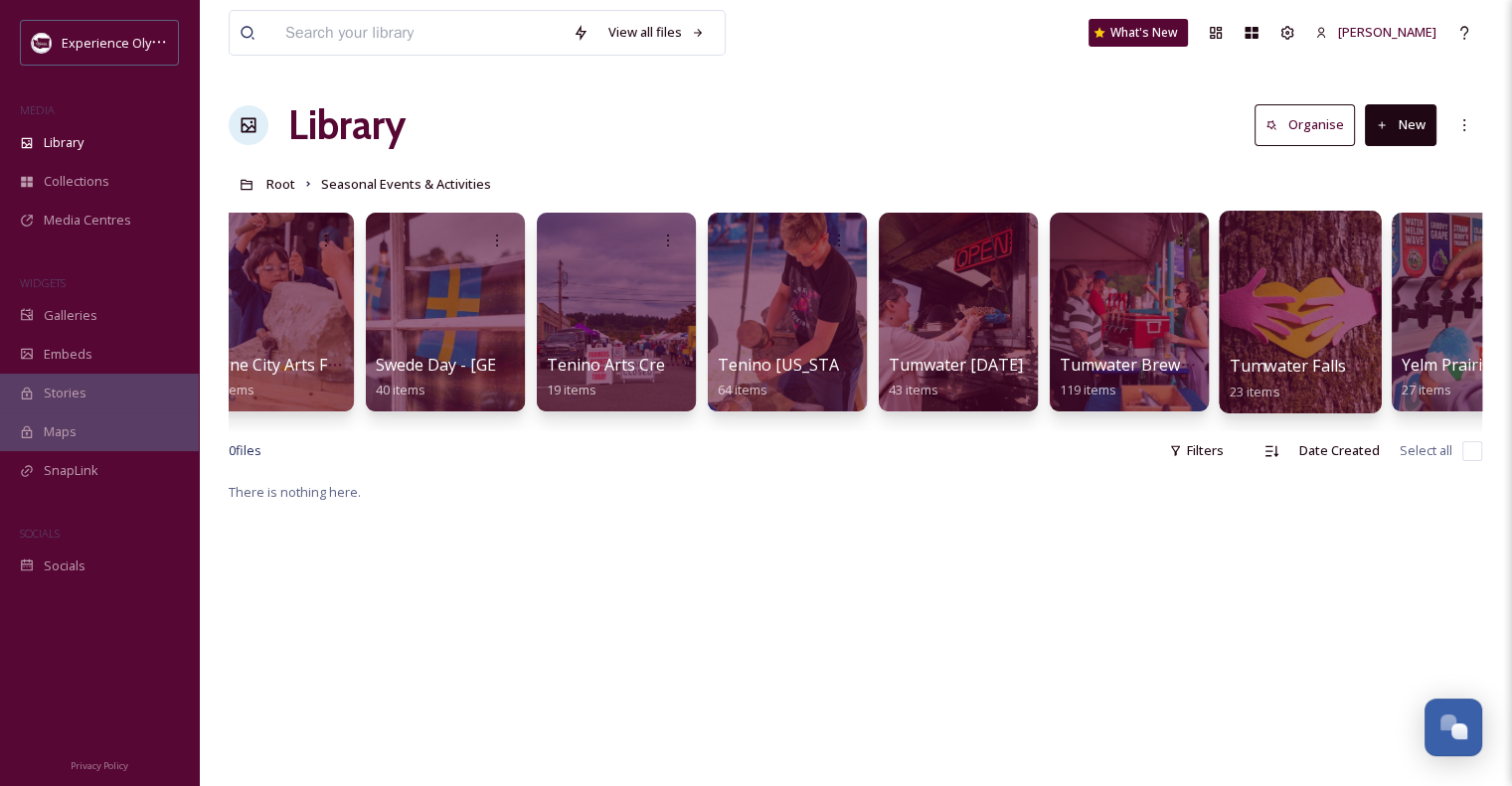 click on "Tumwater Falls Festival" at bounding box center [1318, 366] 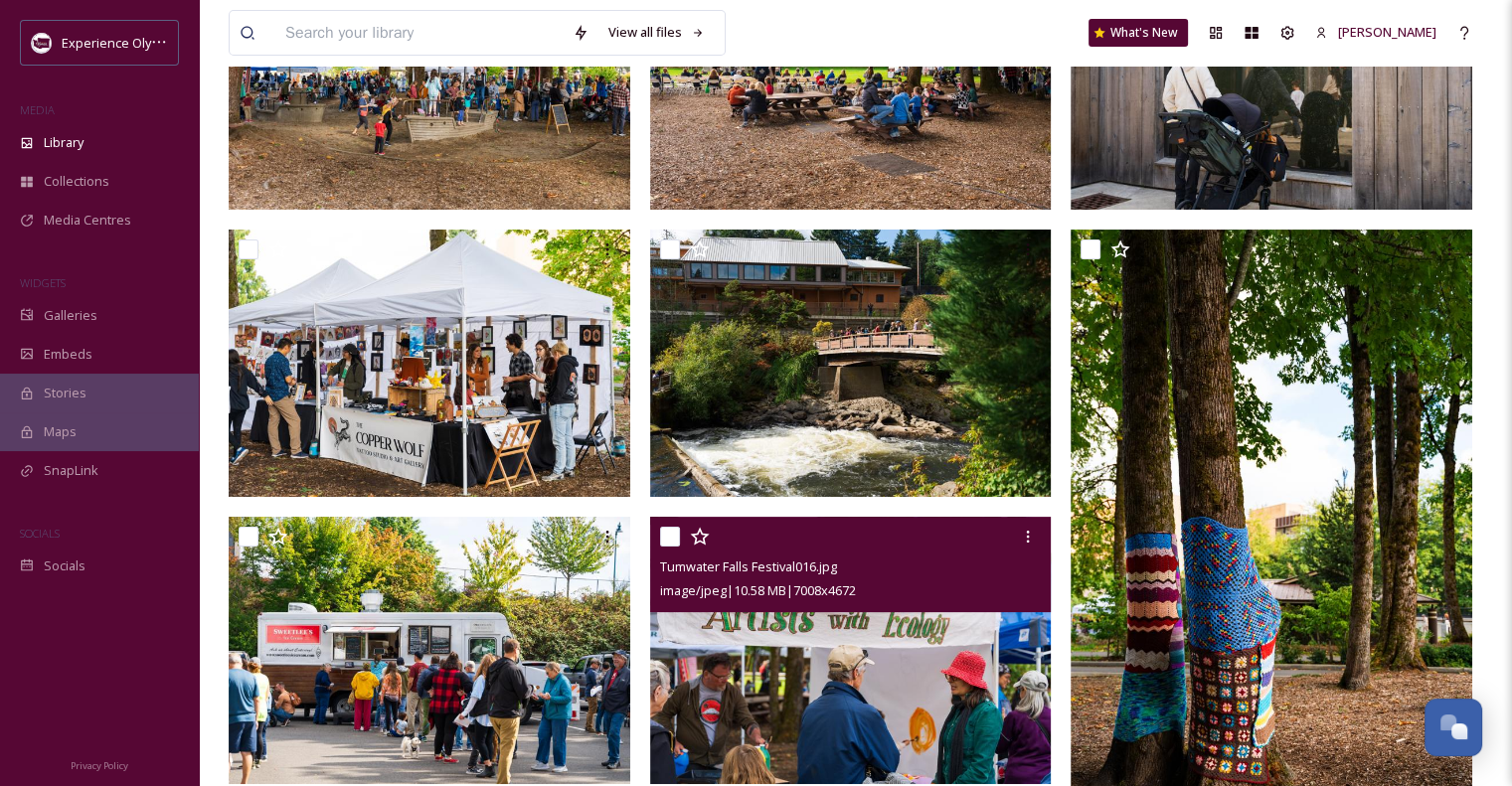 scroll, scrollTop: 219, scrollLeft: 0, axis: vertical 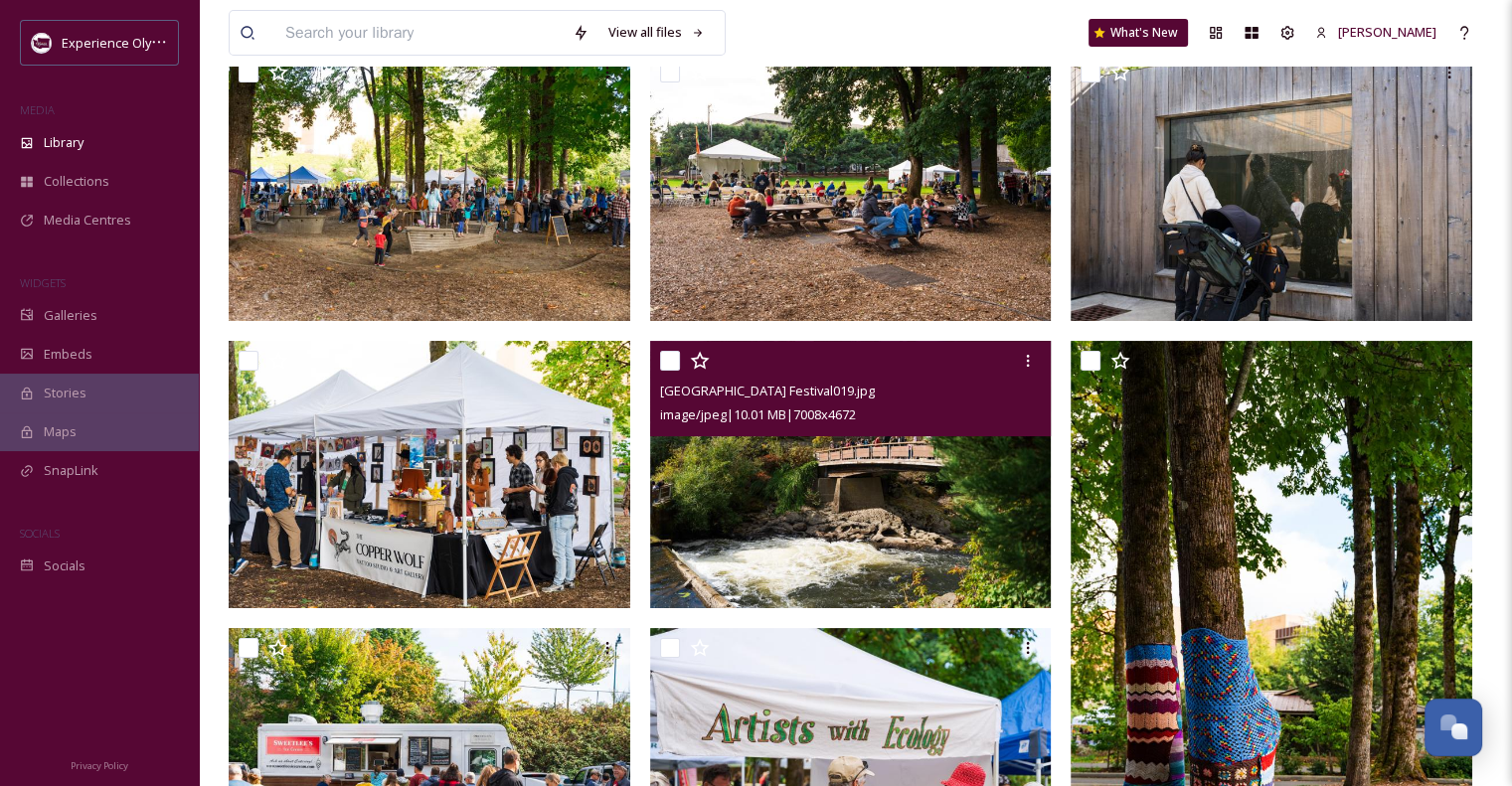 click at bounding box center (851, 474) 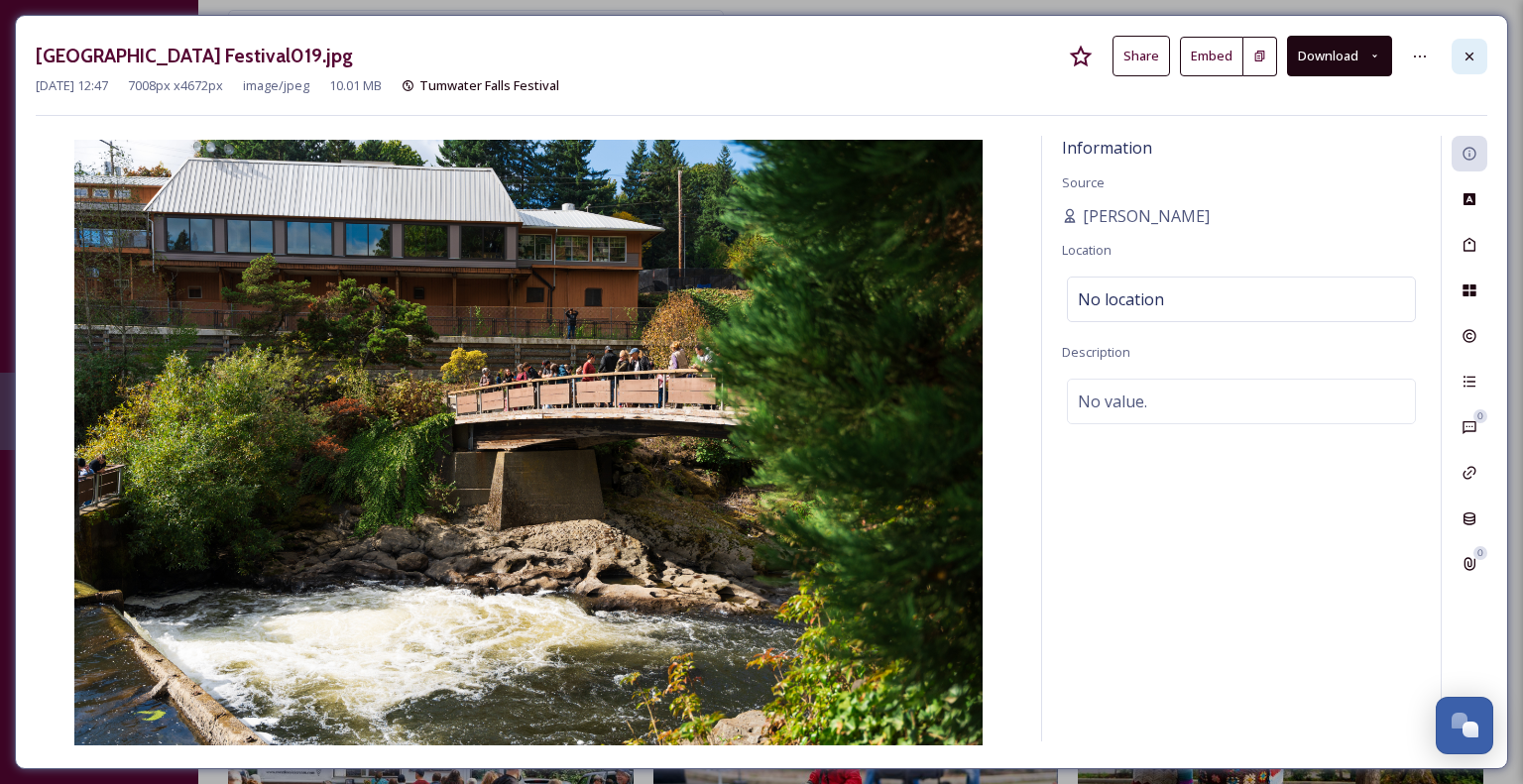click 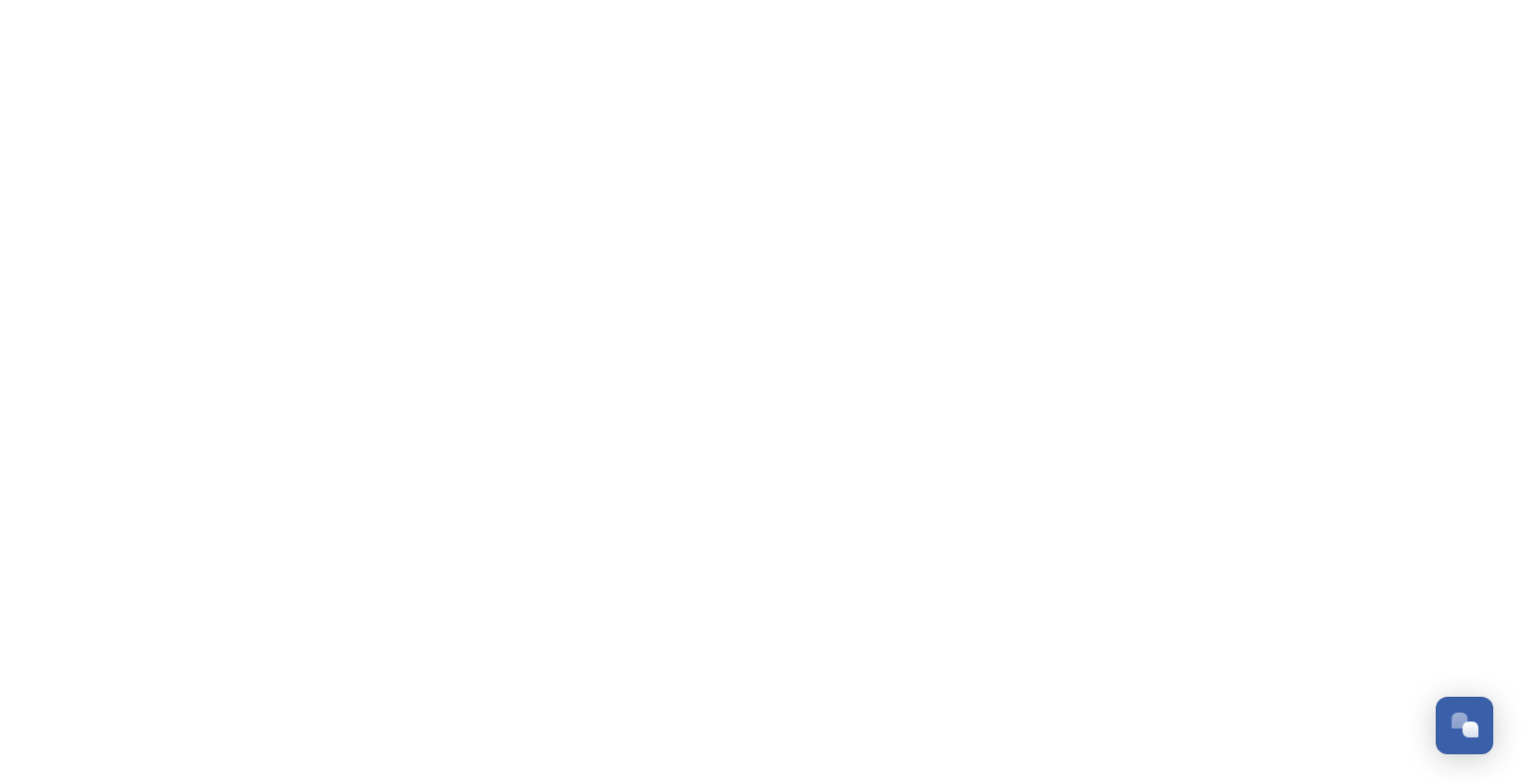 scroll, scrollTop: 0, scrollLeft: 0, axis: both 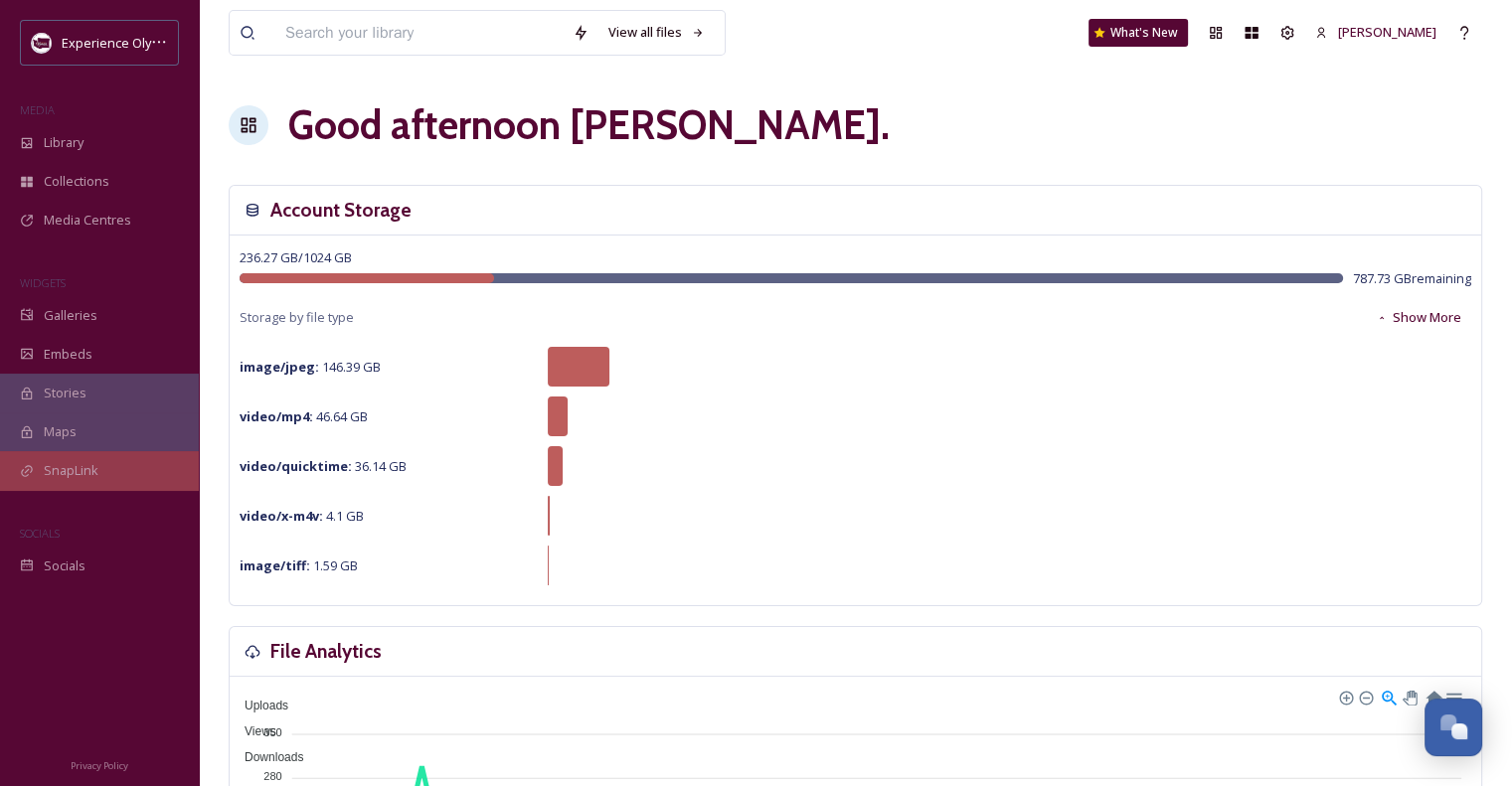 click on "SnapLink" at bounding box center (71, 470) 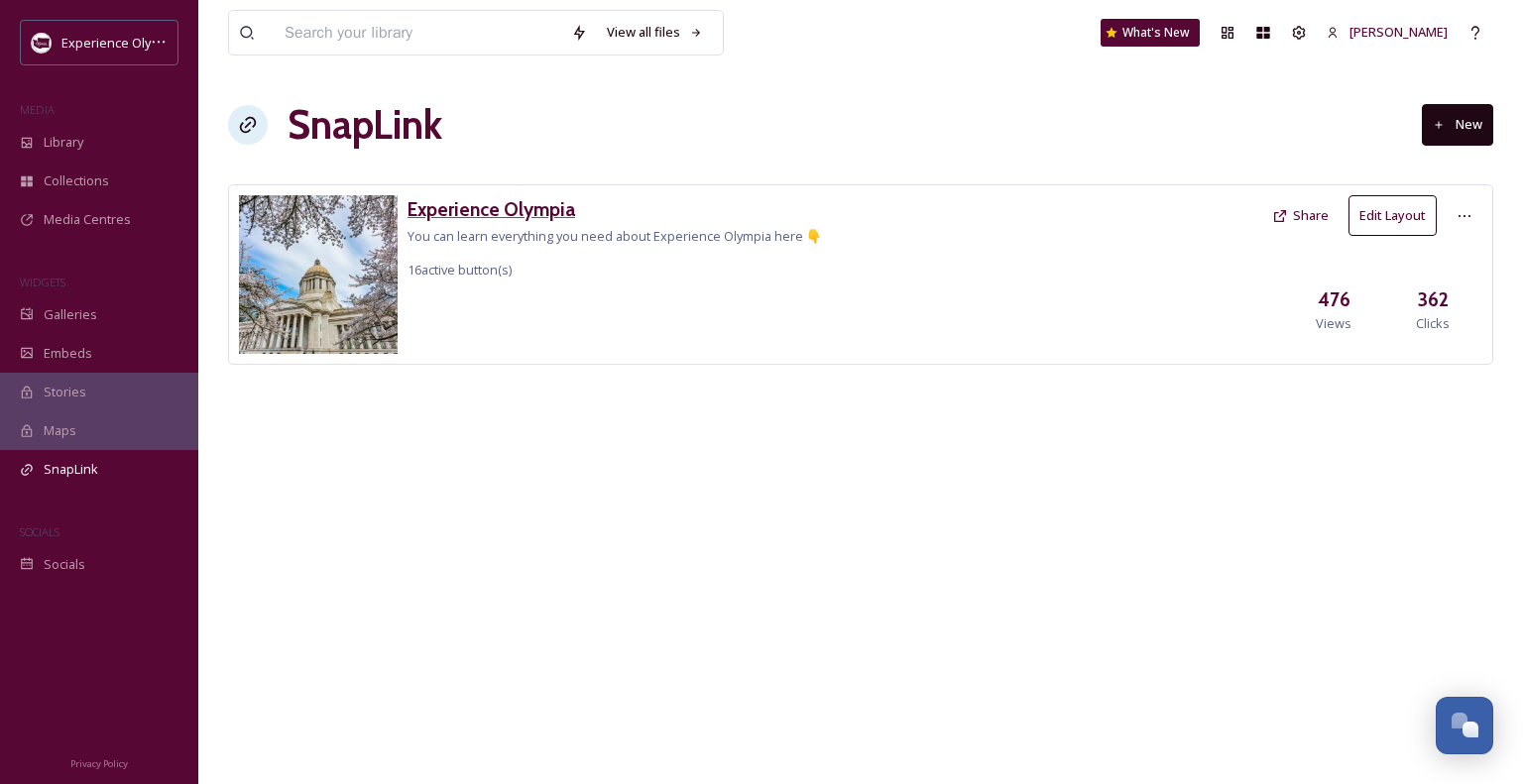 click on "Experience Olympia" at bounding box center (615, 209) 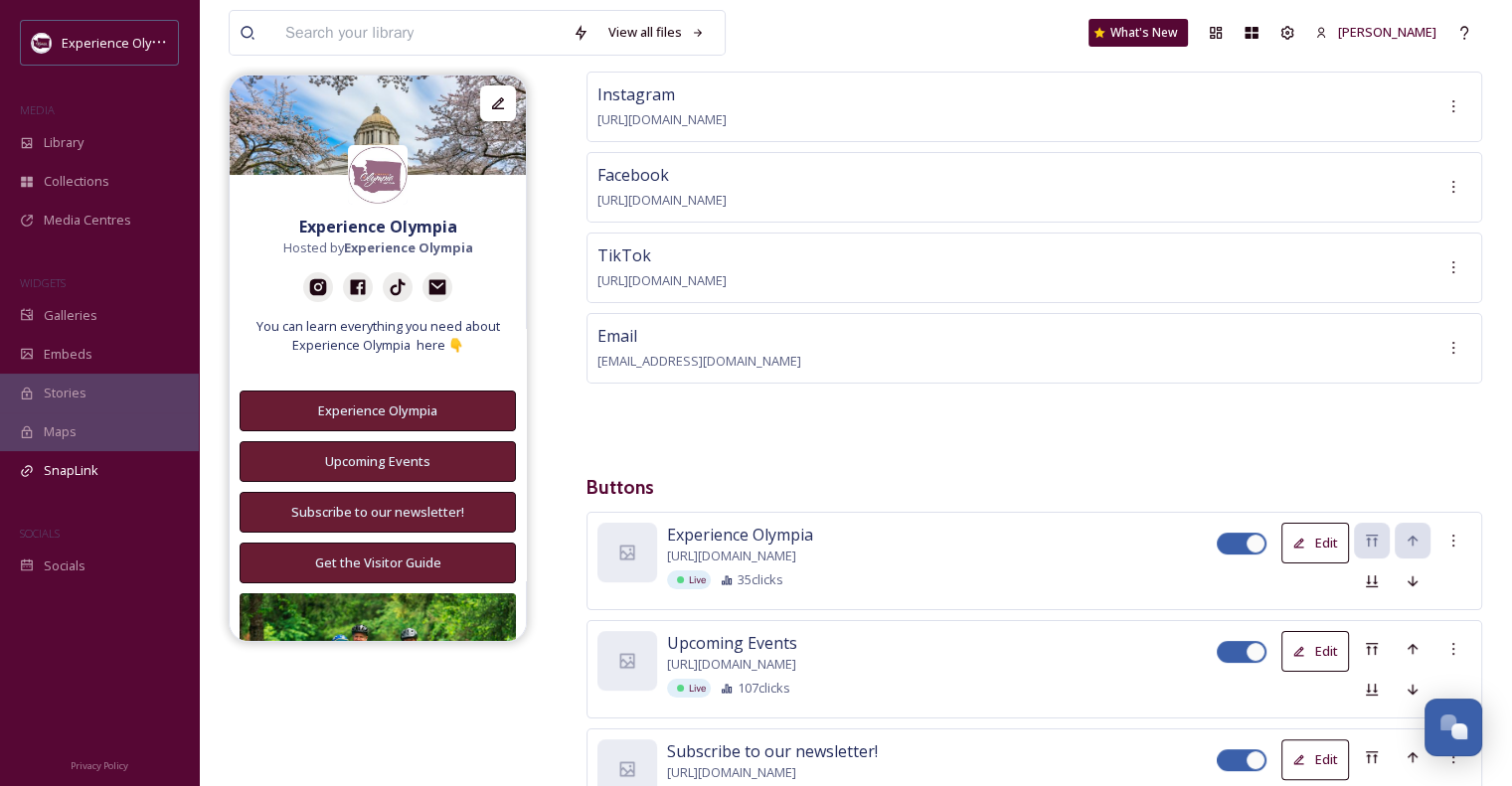 scroll, scrollTop: 0, scrollLeft: 0, axis: both 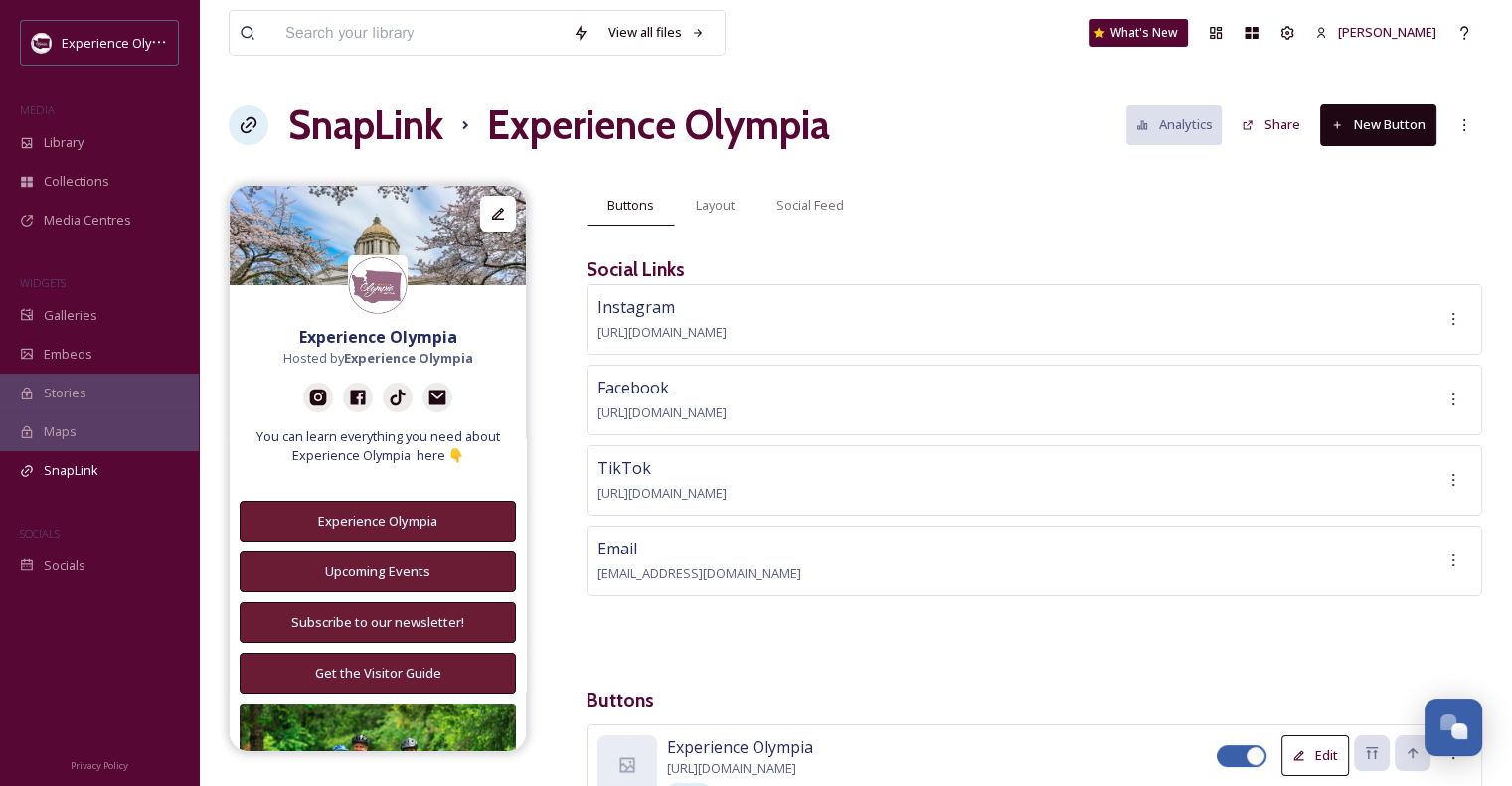 click on "New Button" at bounding box center (1378, 124) 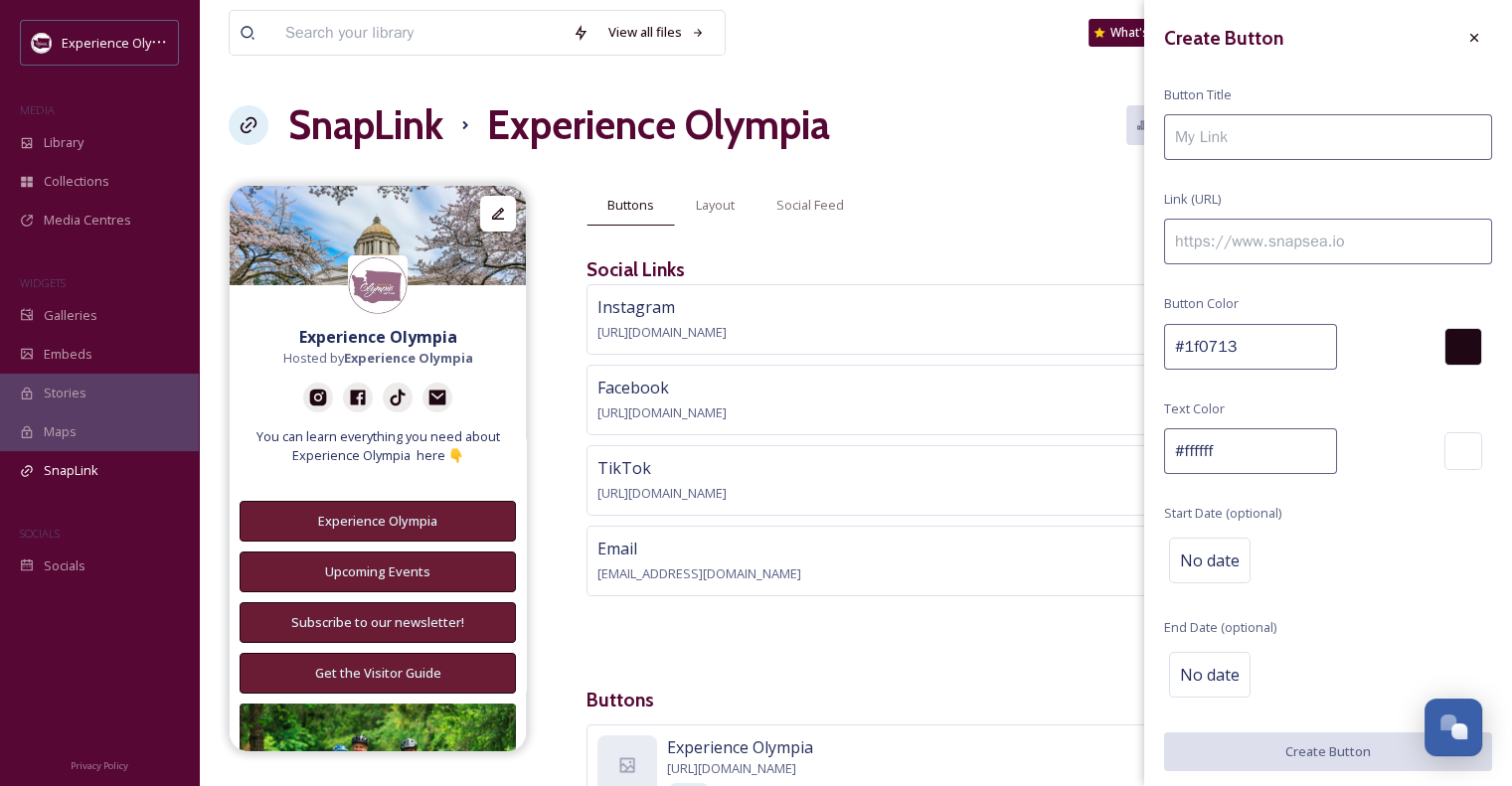click at bounding box center (1328, 137) 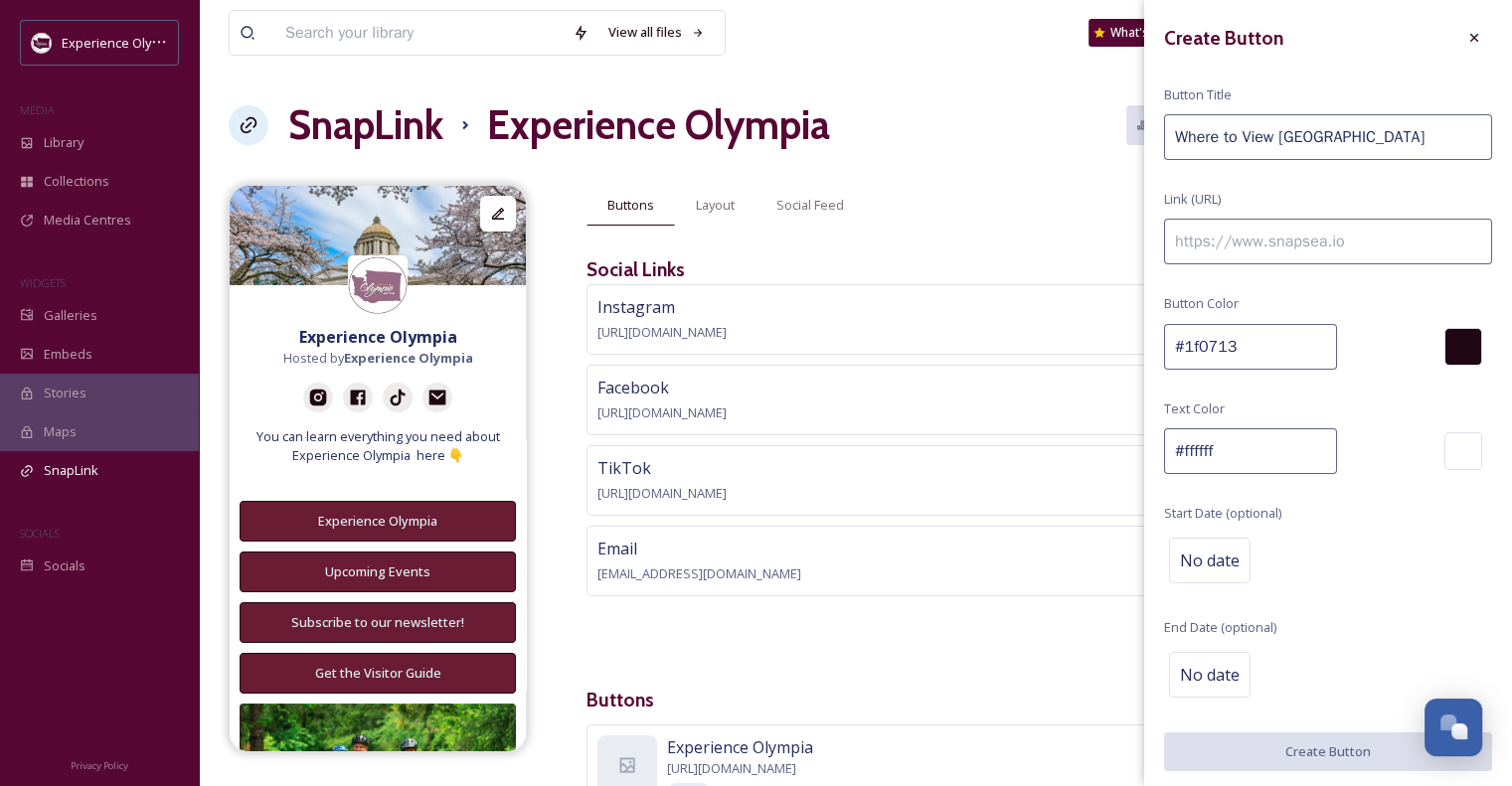 type on "Where to View Mount Rainier" 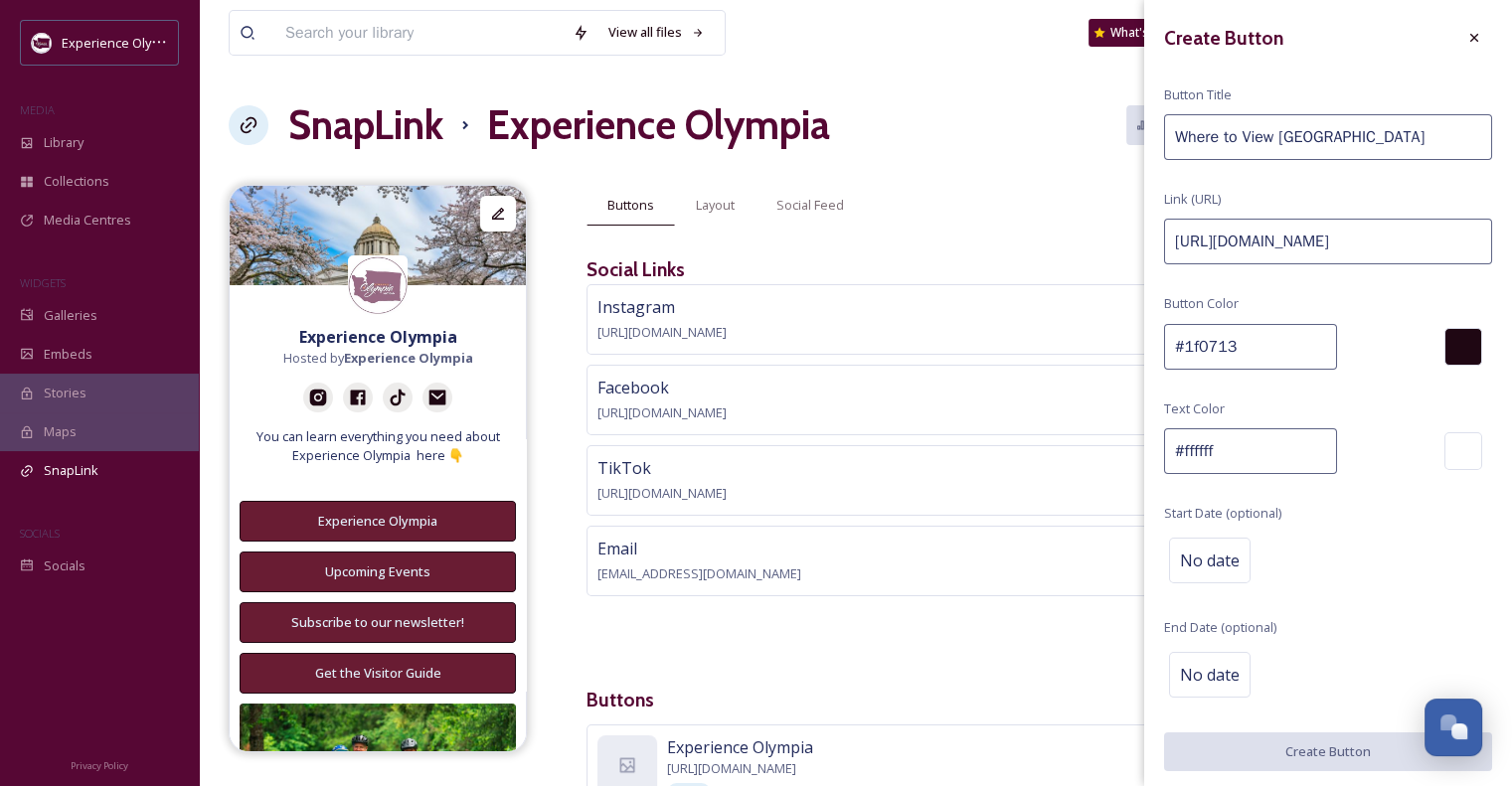 scroll, scrollTop: 0, scrollLeft: 420, axis: horizontal 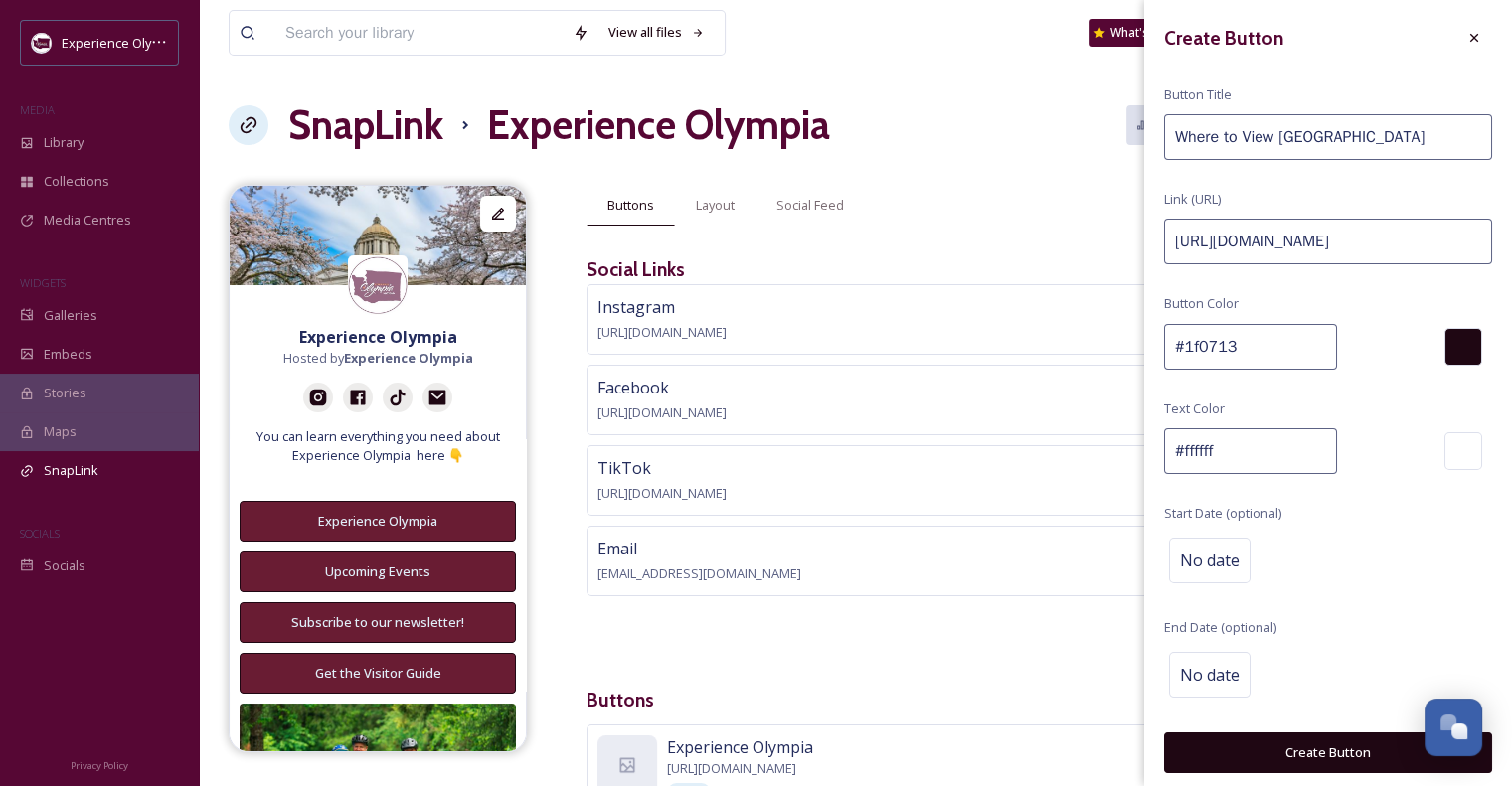 type on "https://www.experienceolympia.com/blog/top-7-spots-to-view-mount-rainier-in-the-olympia-region/" 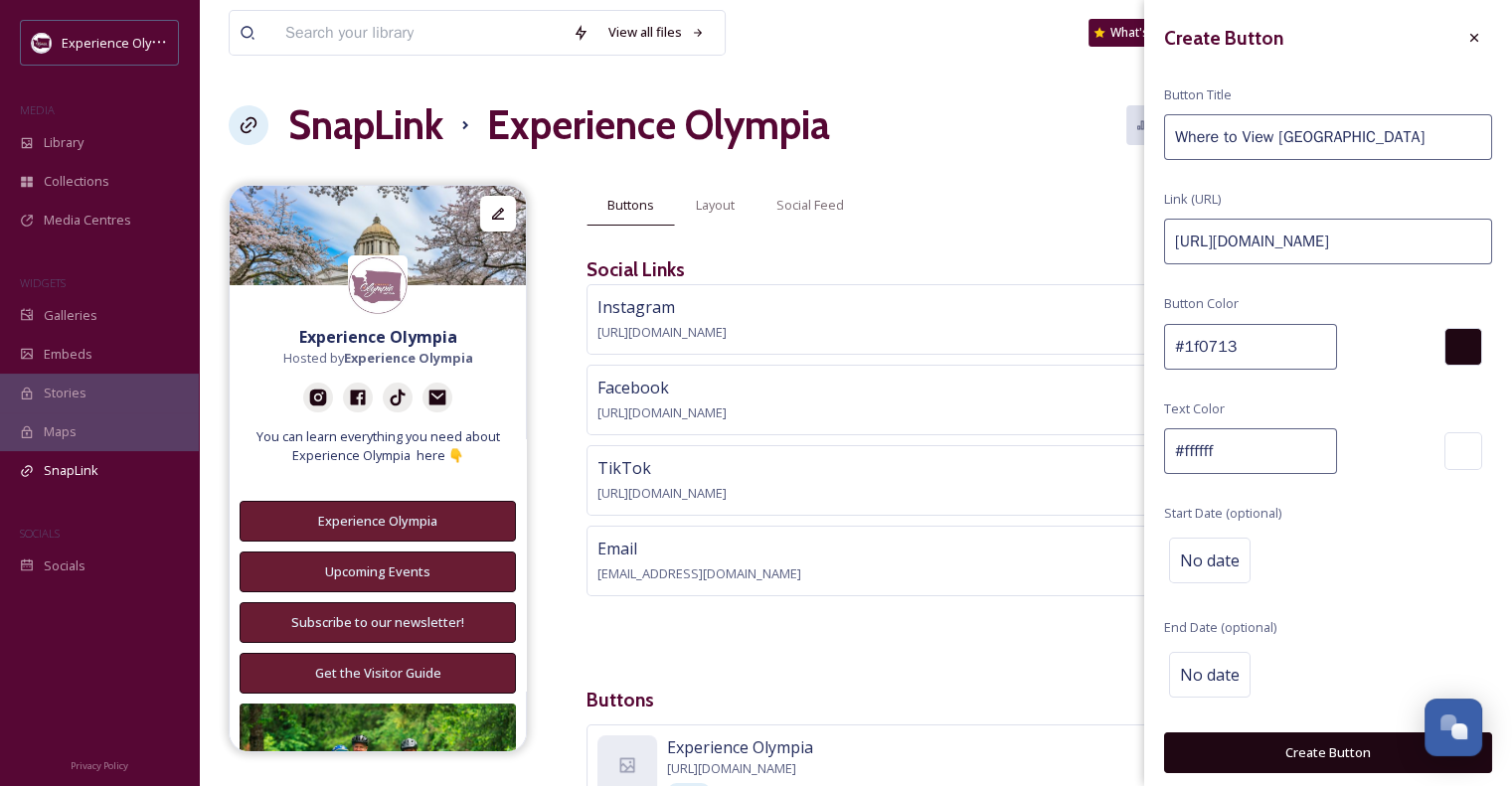 drag, startPoint x: 1249, startPoint y: 353, endPoint x: 1186, endPoint y: 347, distance: 63.28507 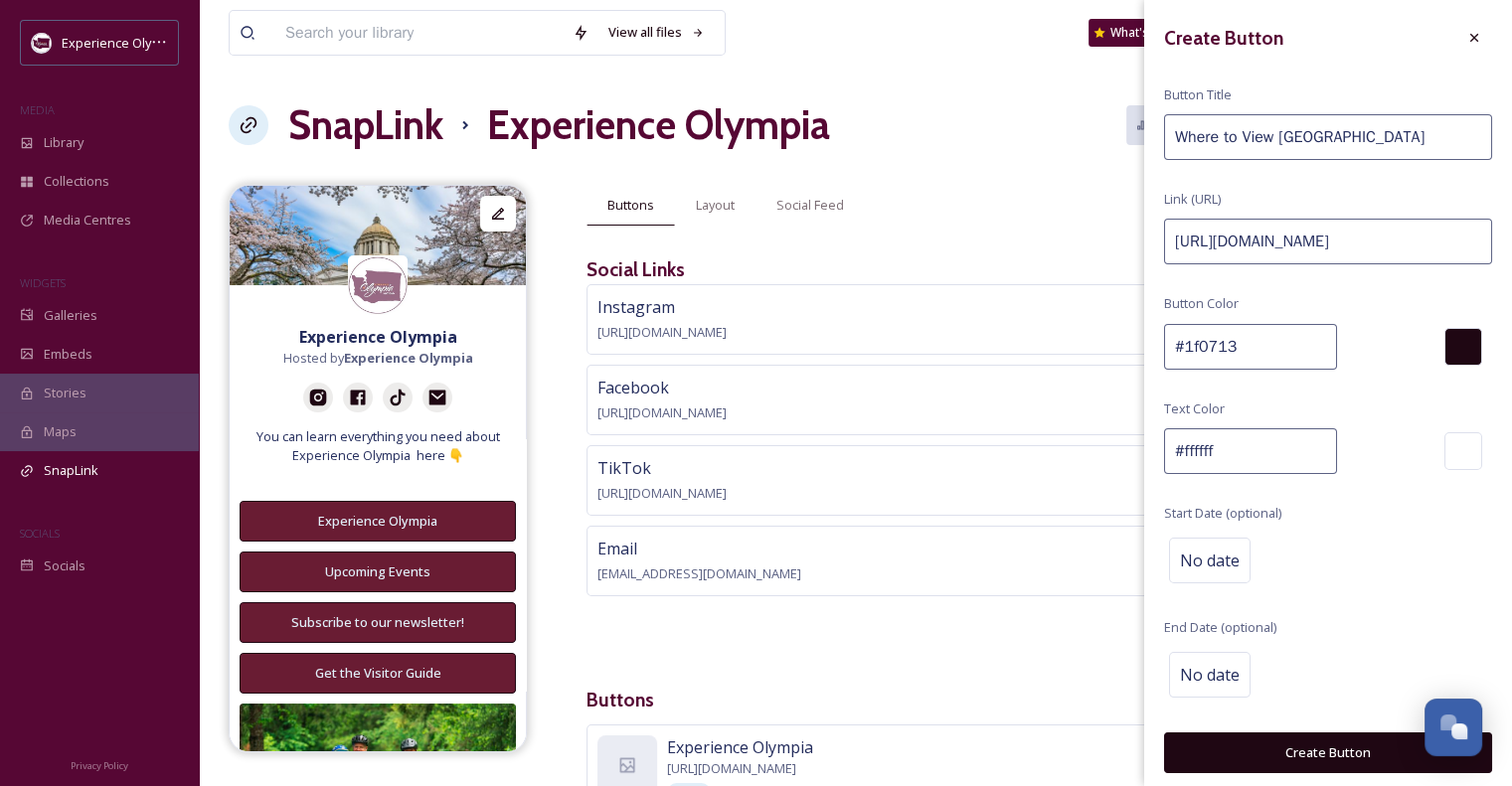 click on "#1f0713" at bounding box center (1251, 347) 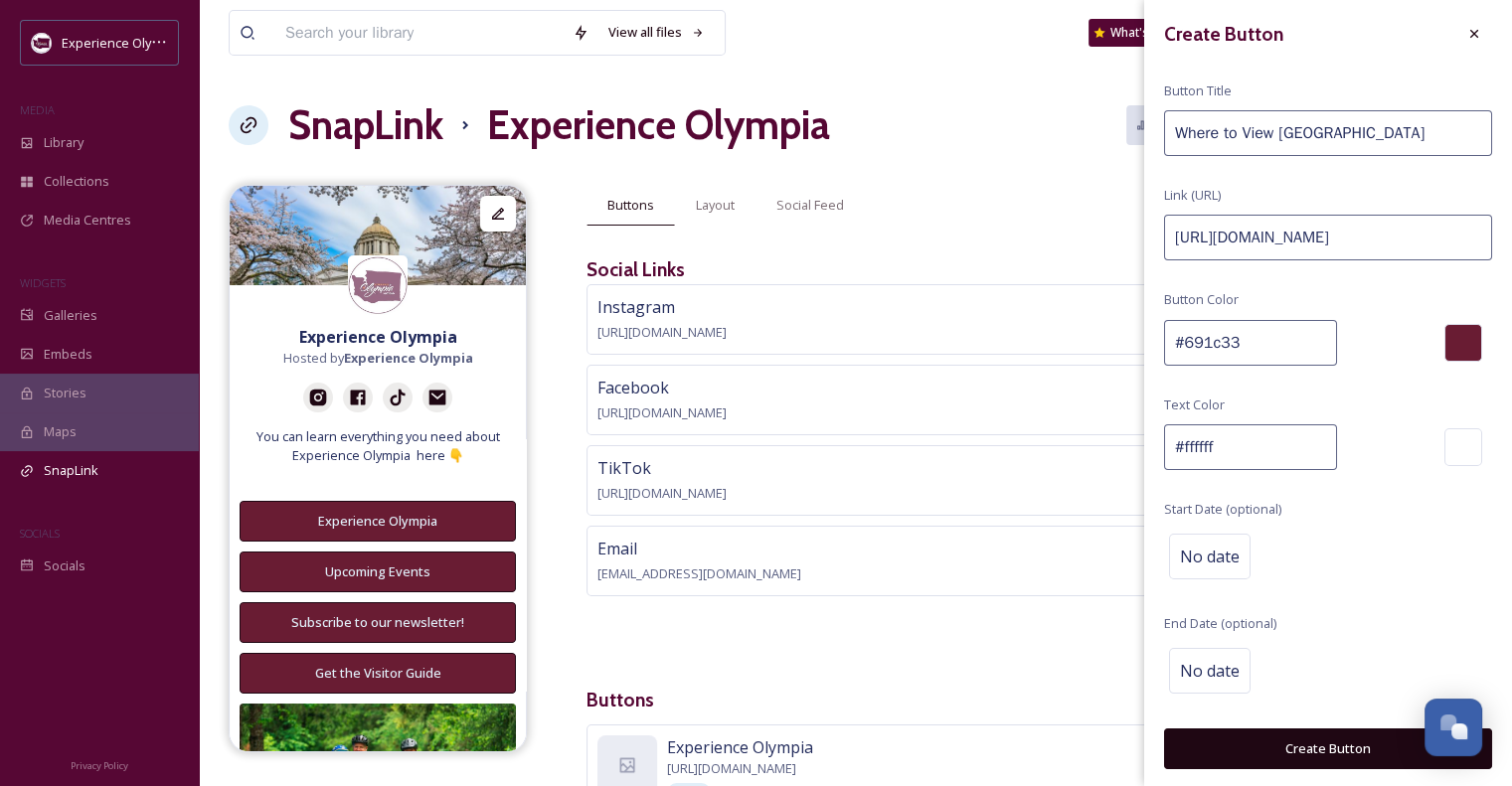 type on "#691c33" 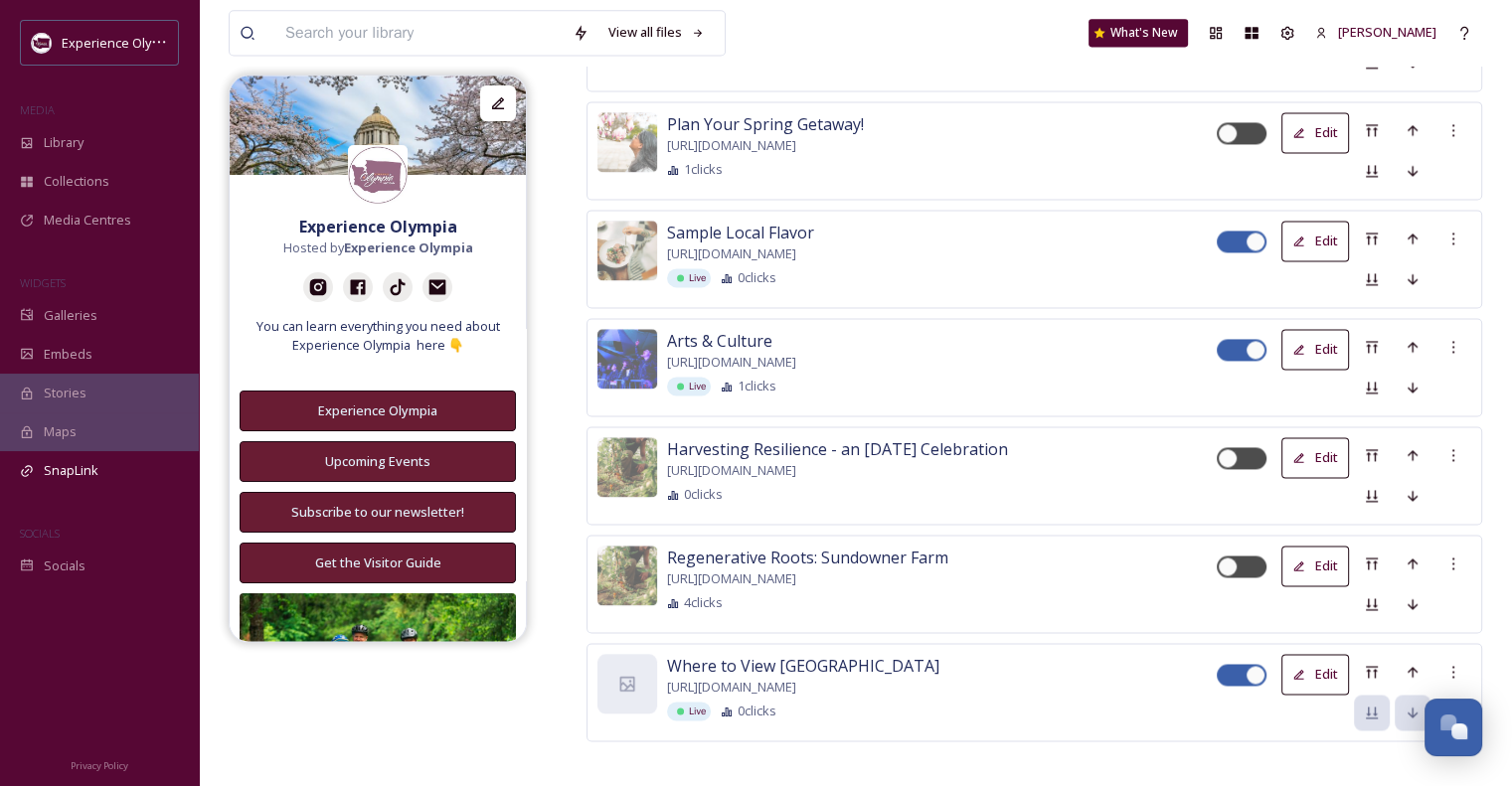 scroll, scrollTop: 2857, scrollLeft: 0, axis: vertical 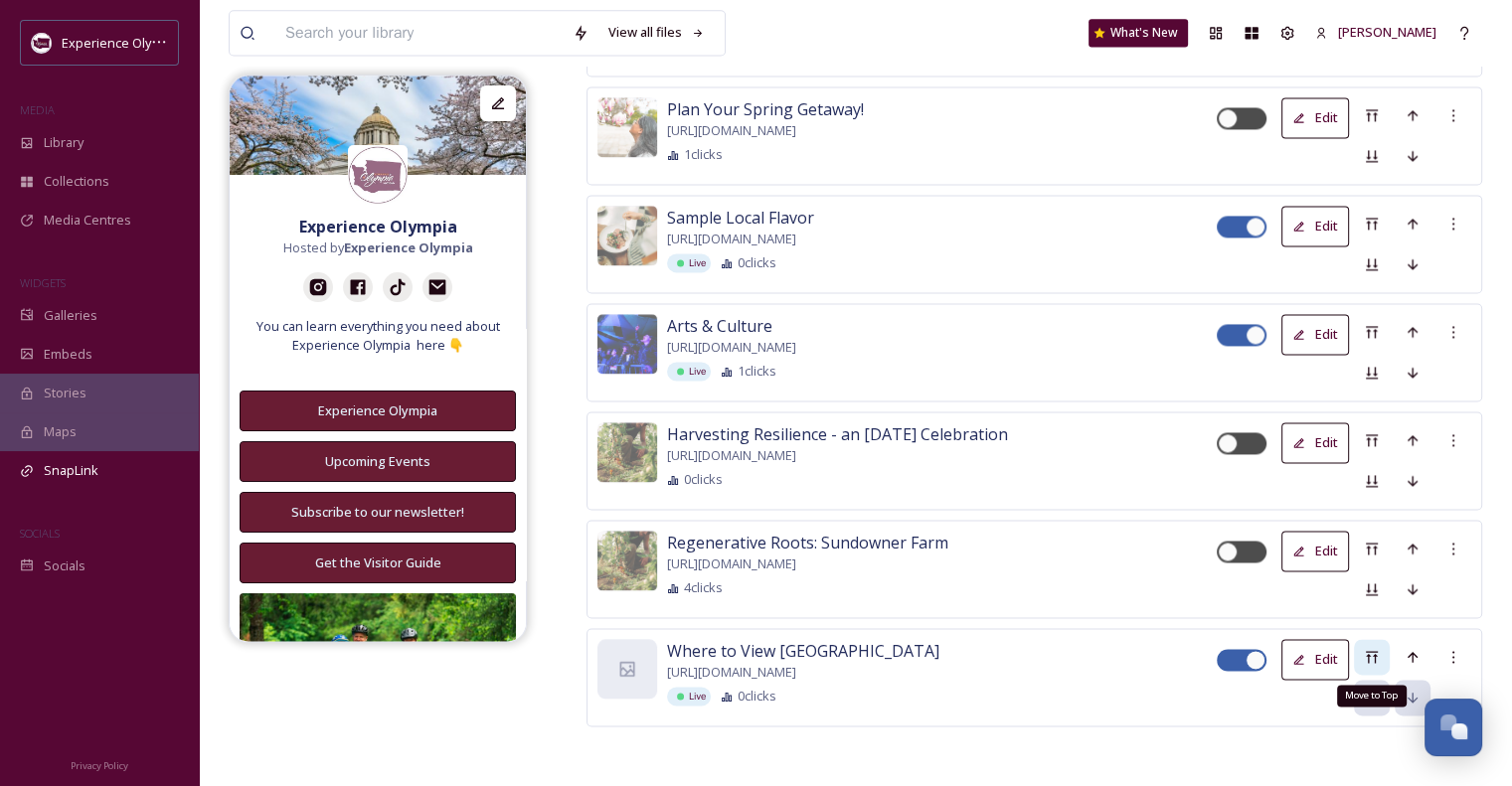 click 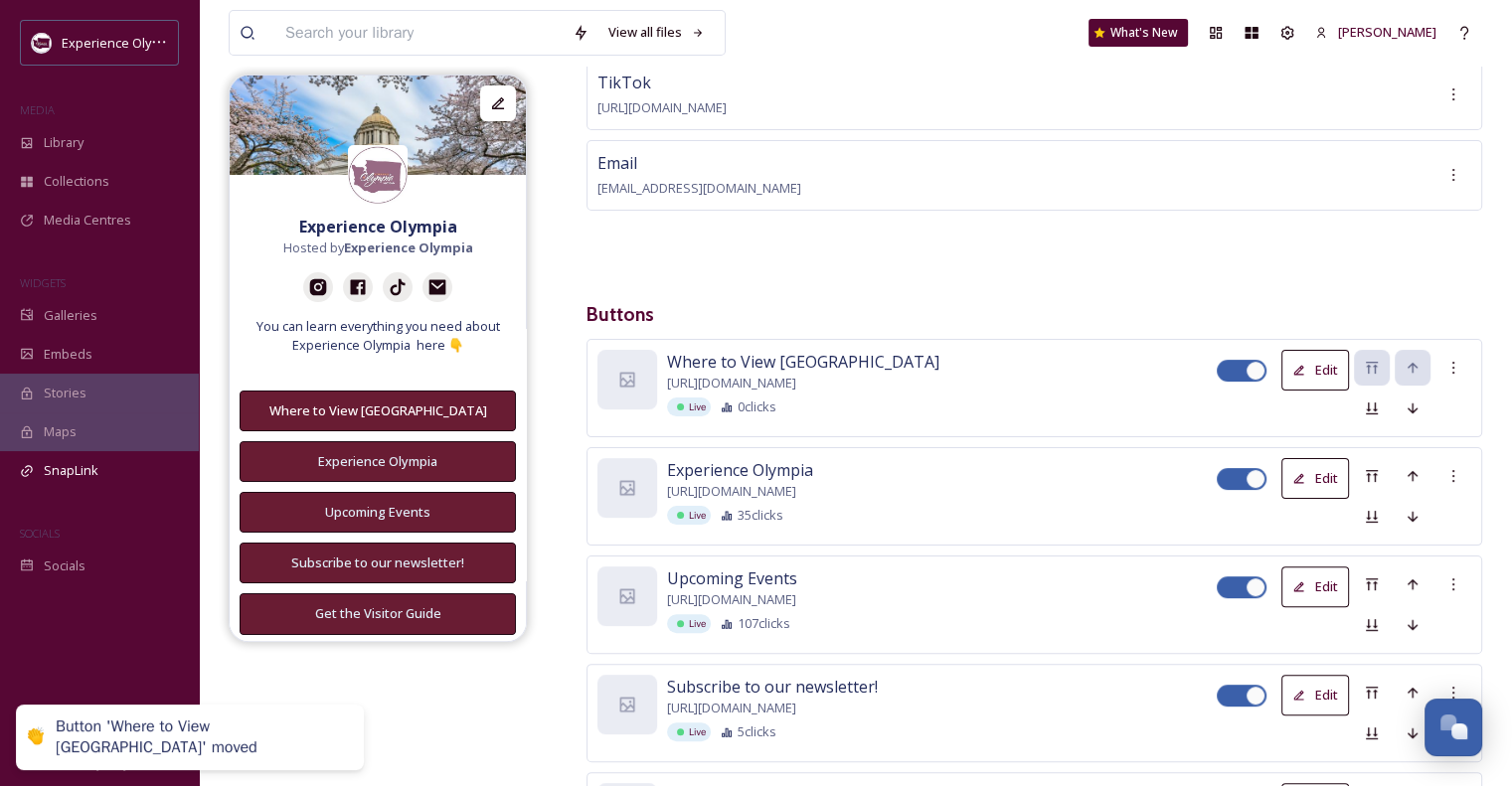 scroll, scrollTop: 399, scrollLeft: 0, axis: vertical 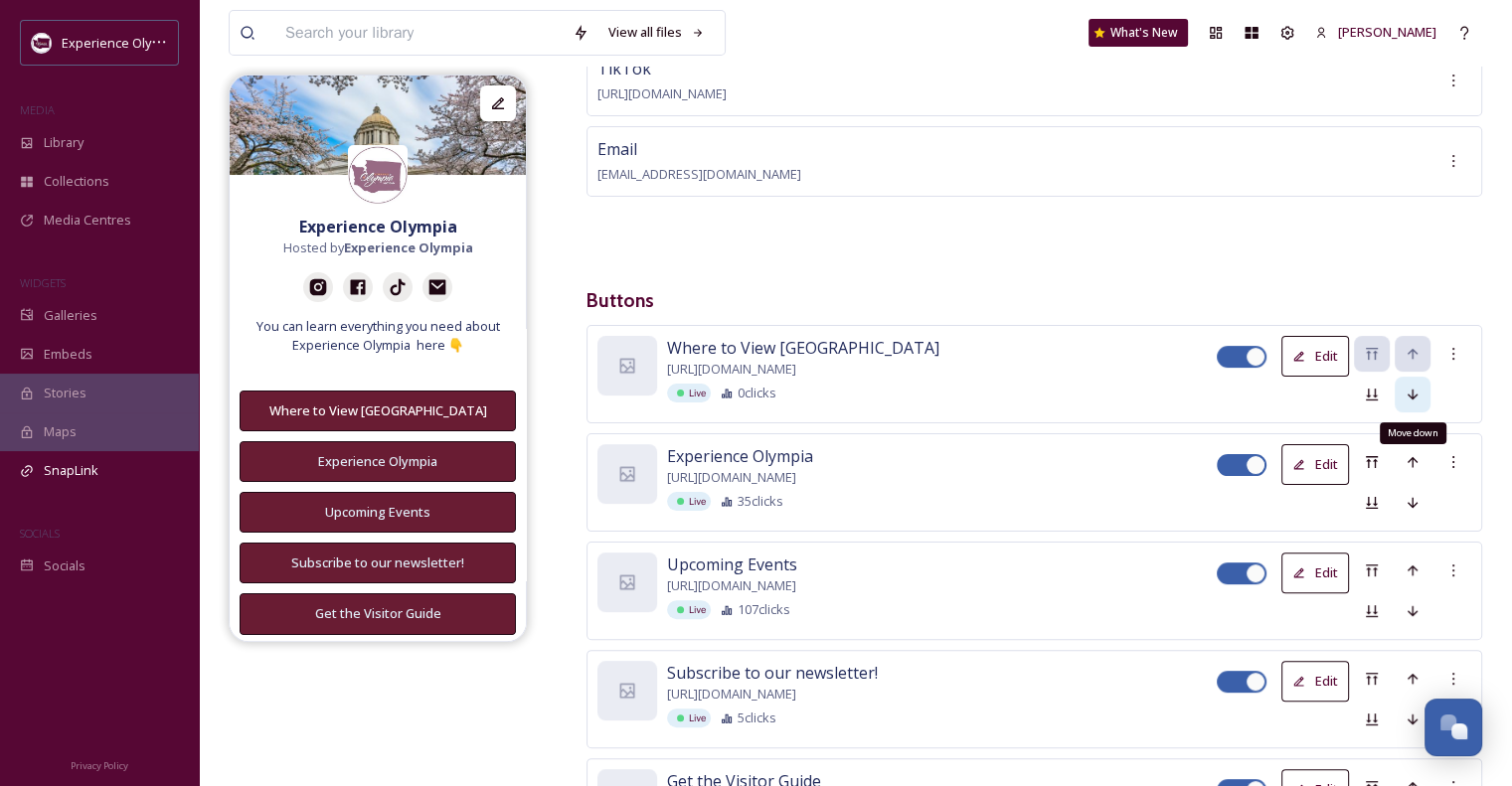 click 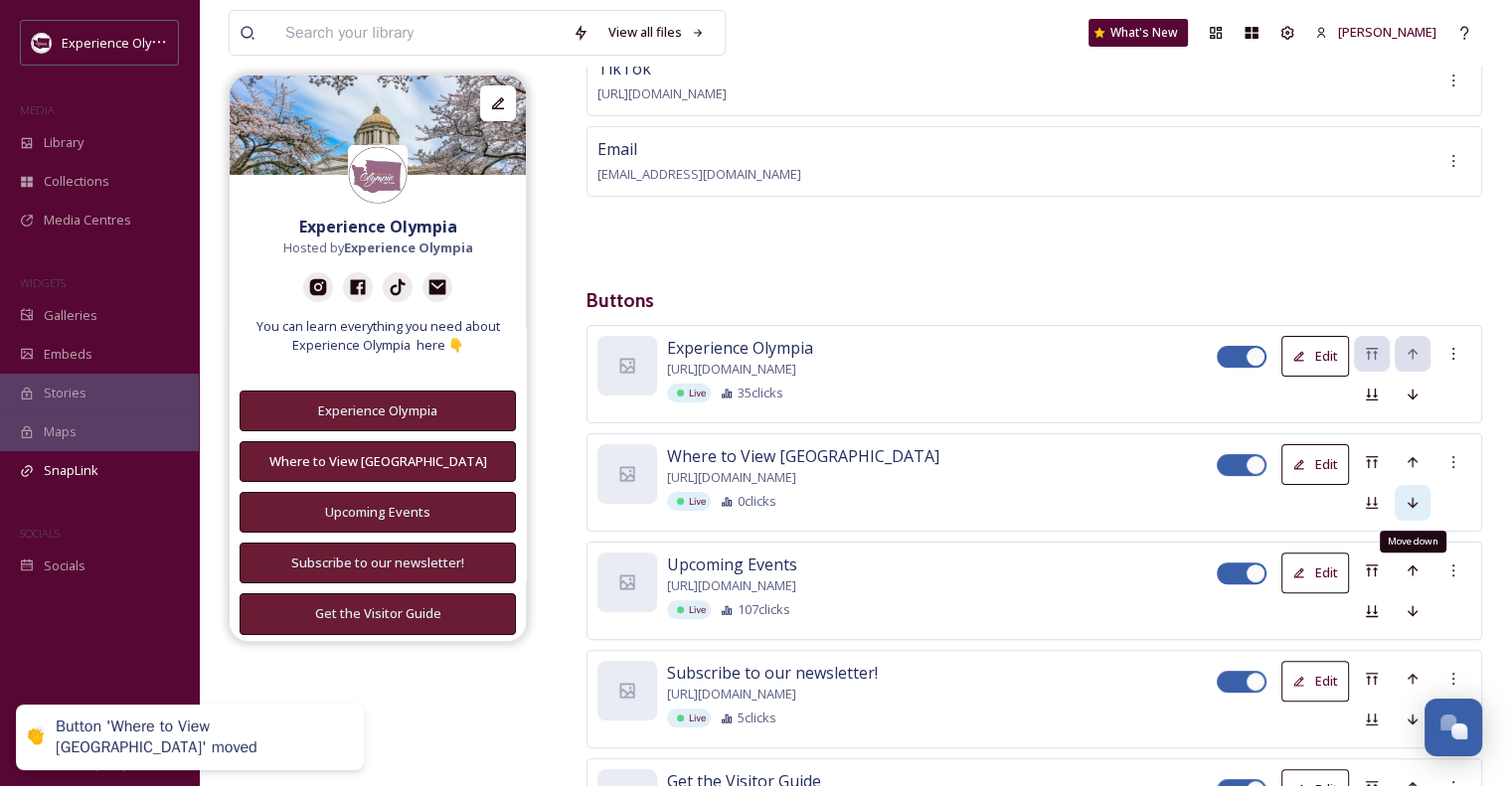 click 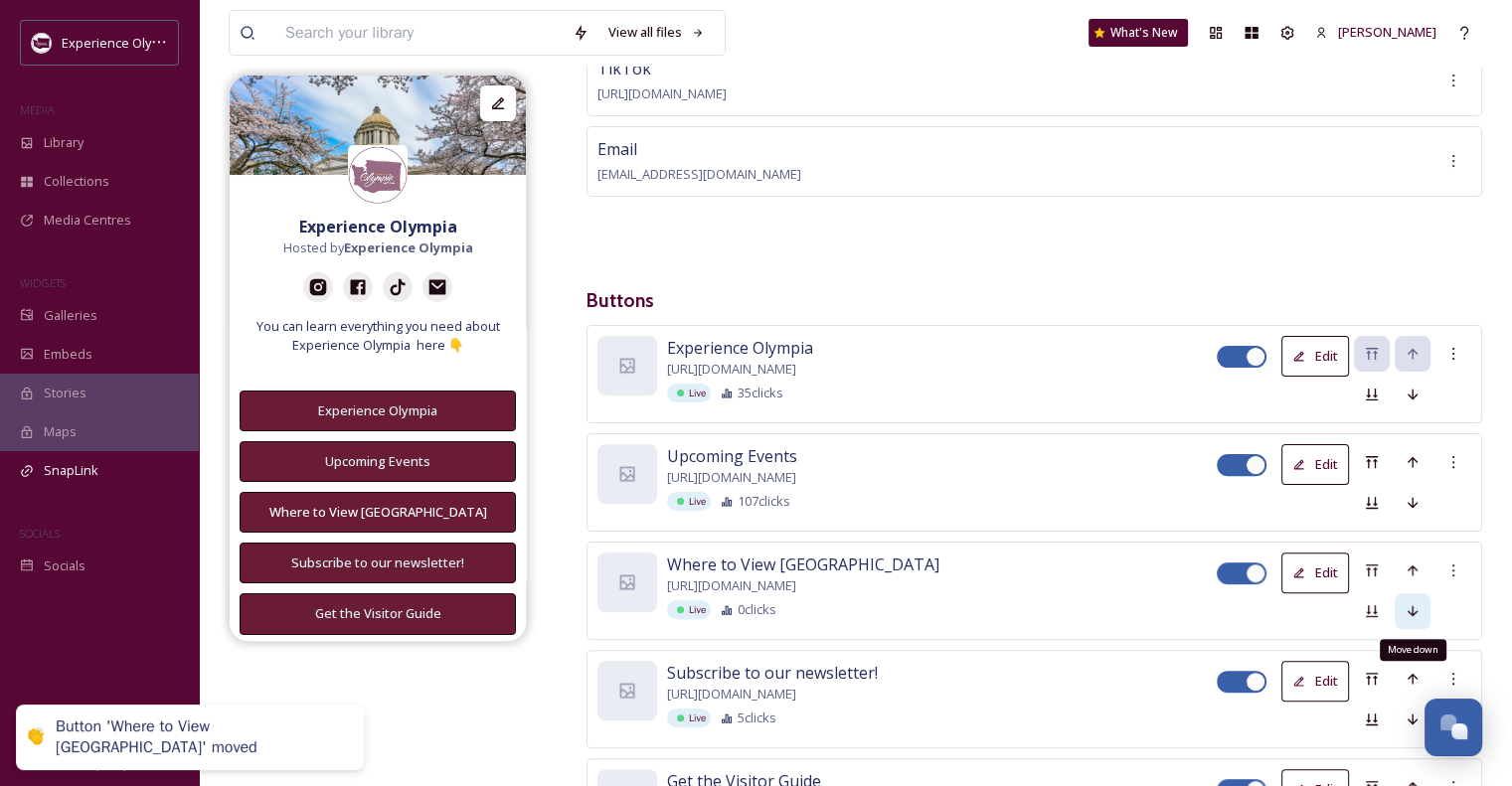 click 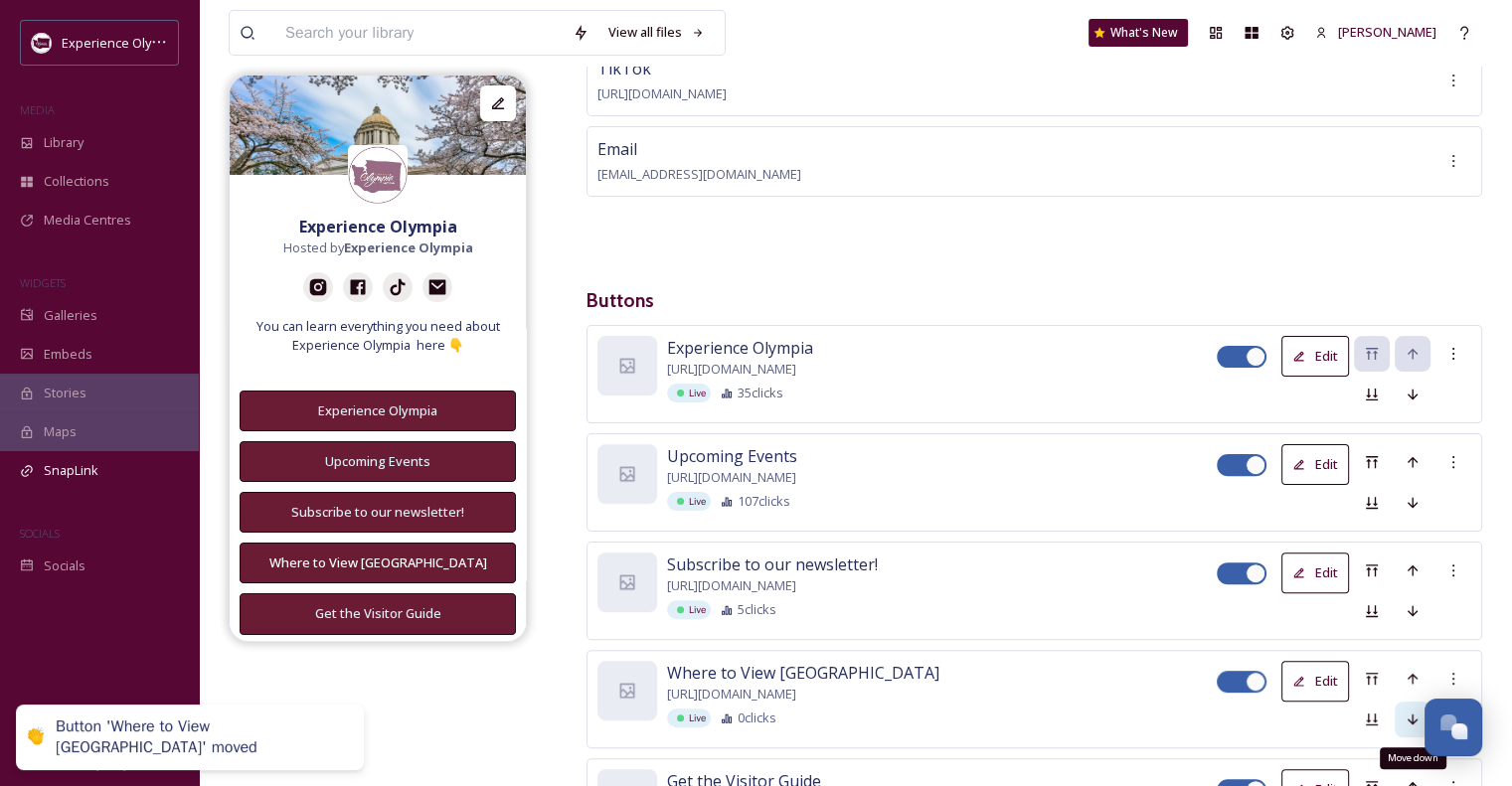 click 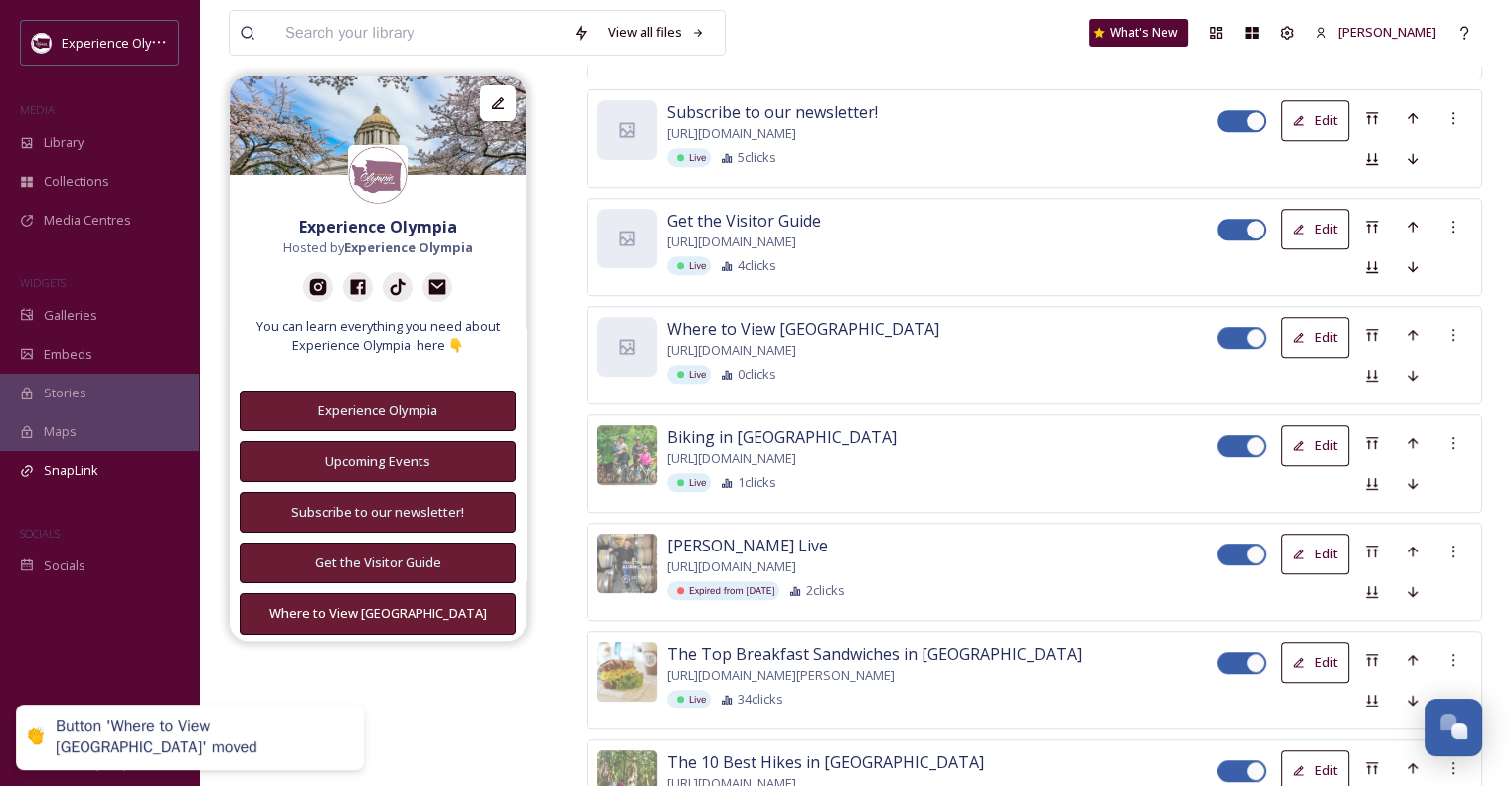 scroll, scrollTop: 896, scrollLeft: 0, axis: vertical 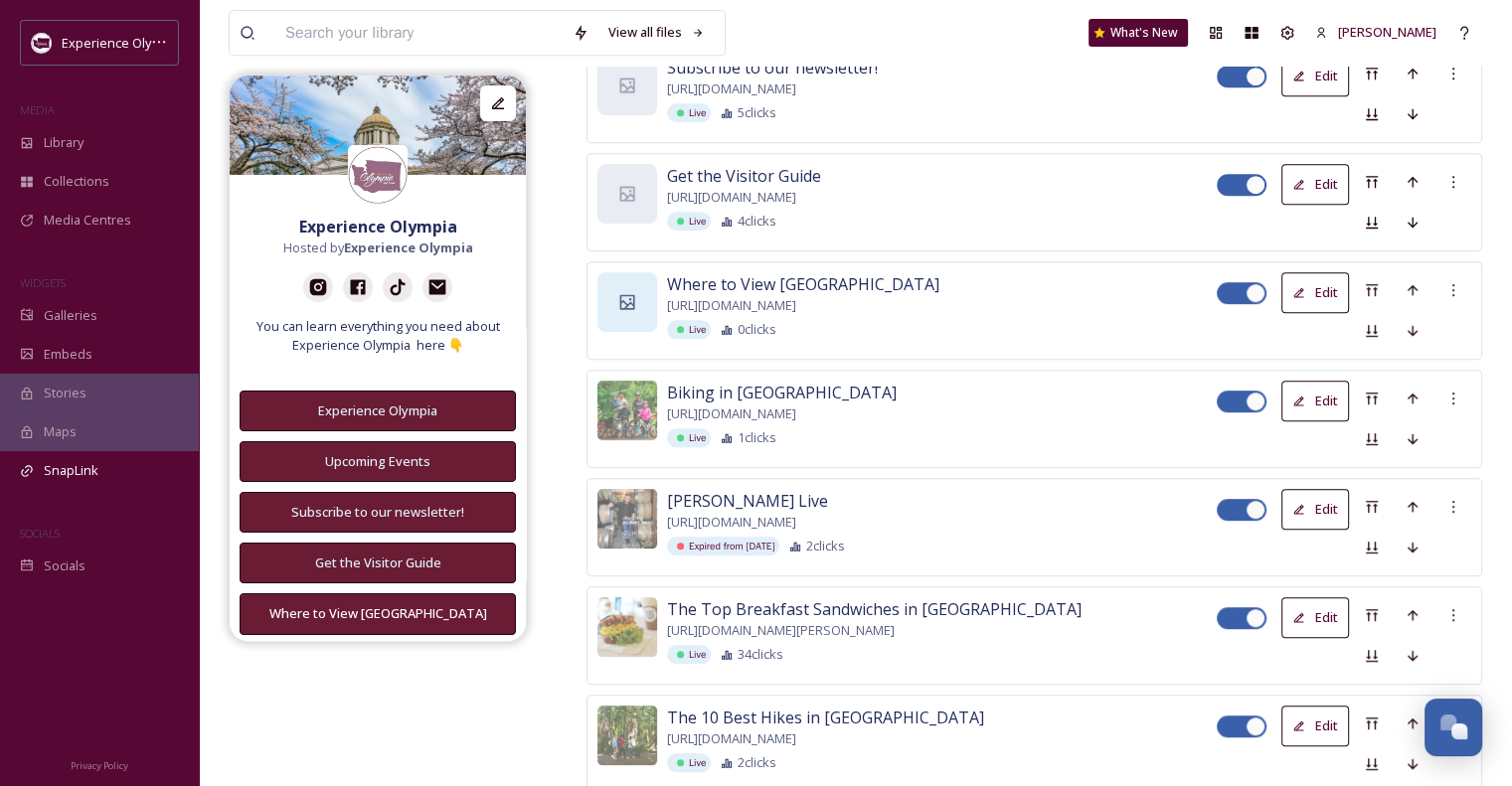 click at bounding box center [627, 302] 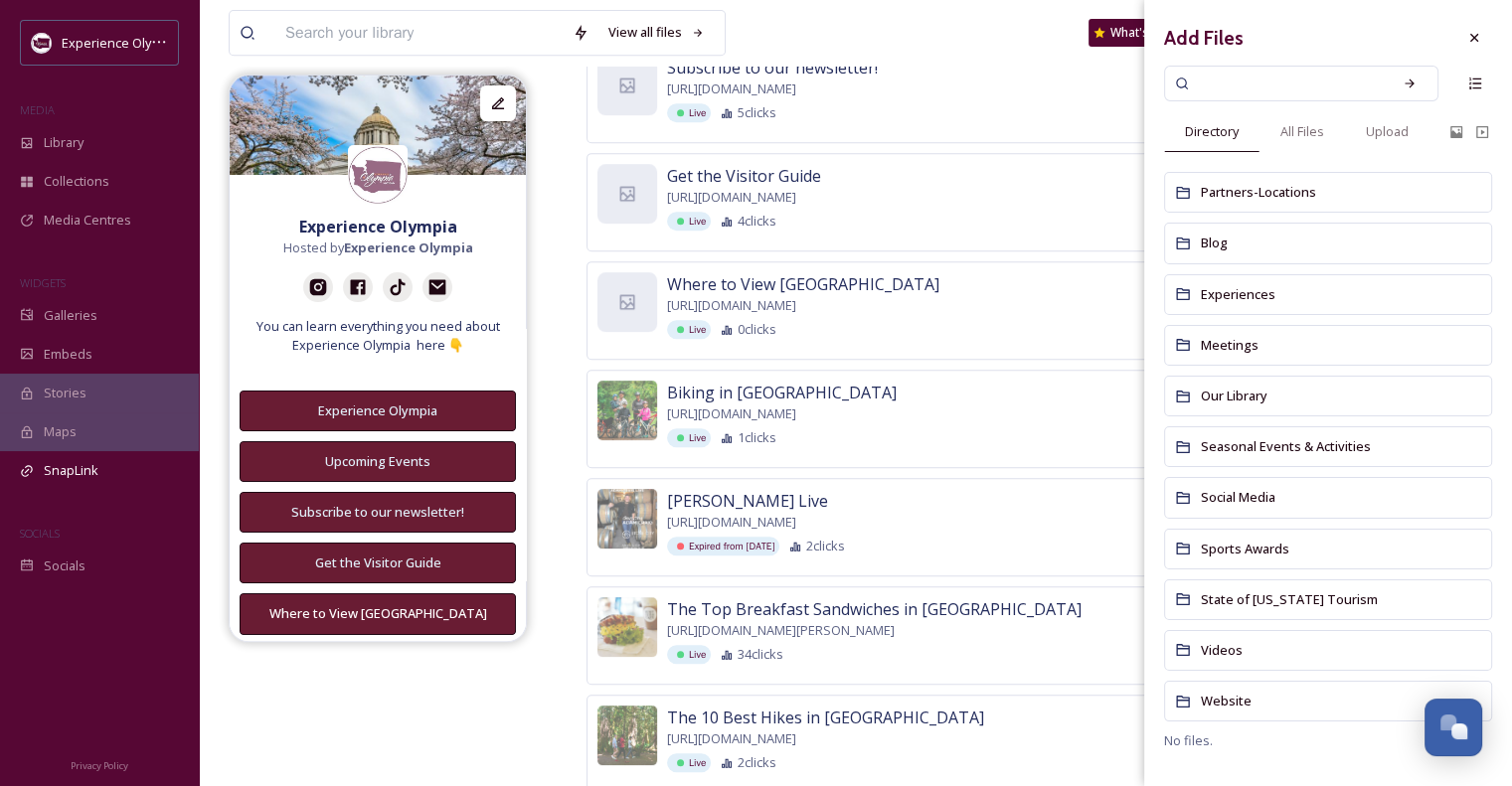 click at bounding box center (1287, 83) 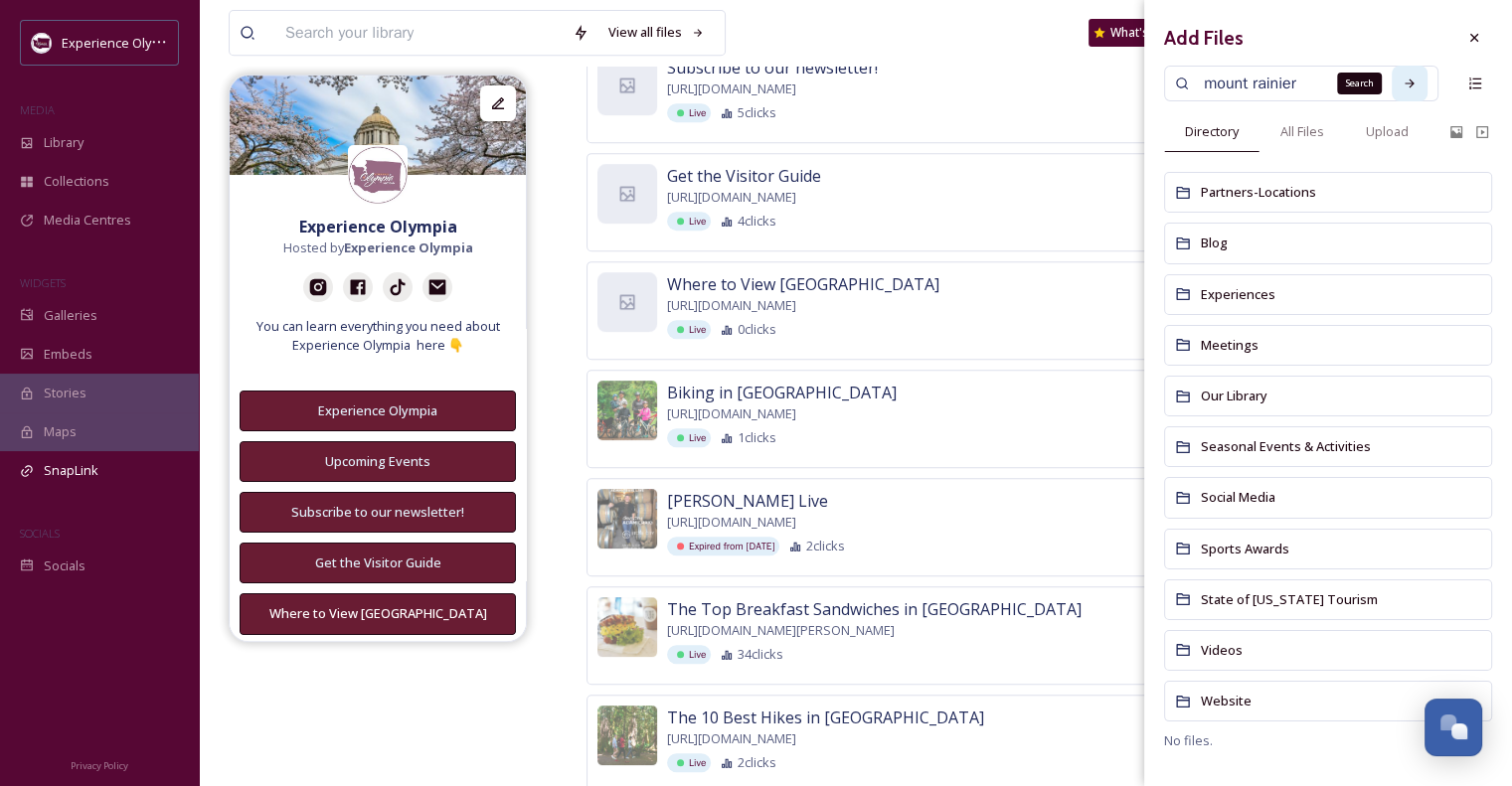 type on "mount rainier" 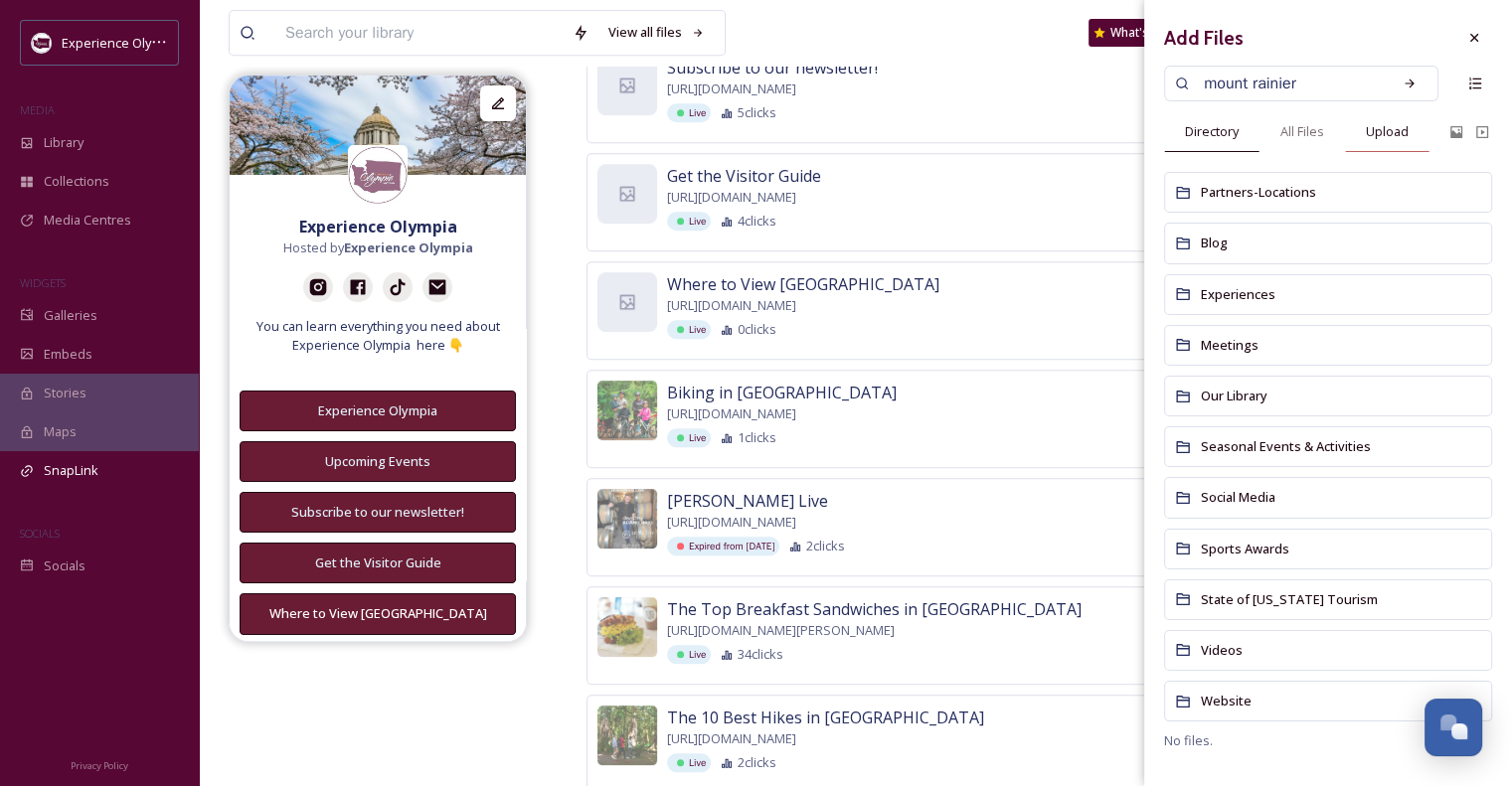 click on "Upload" at bounding box center [1387, 131] 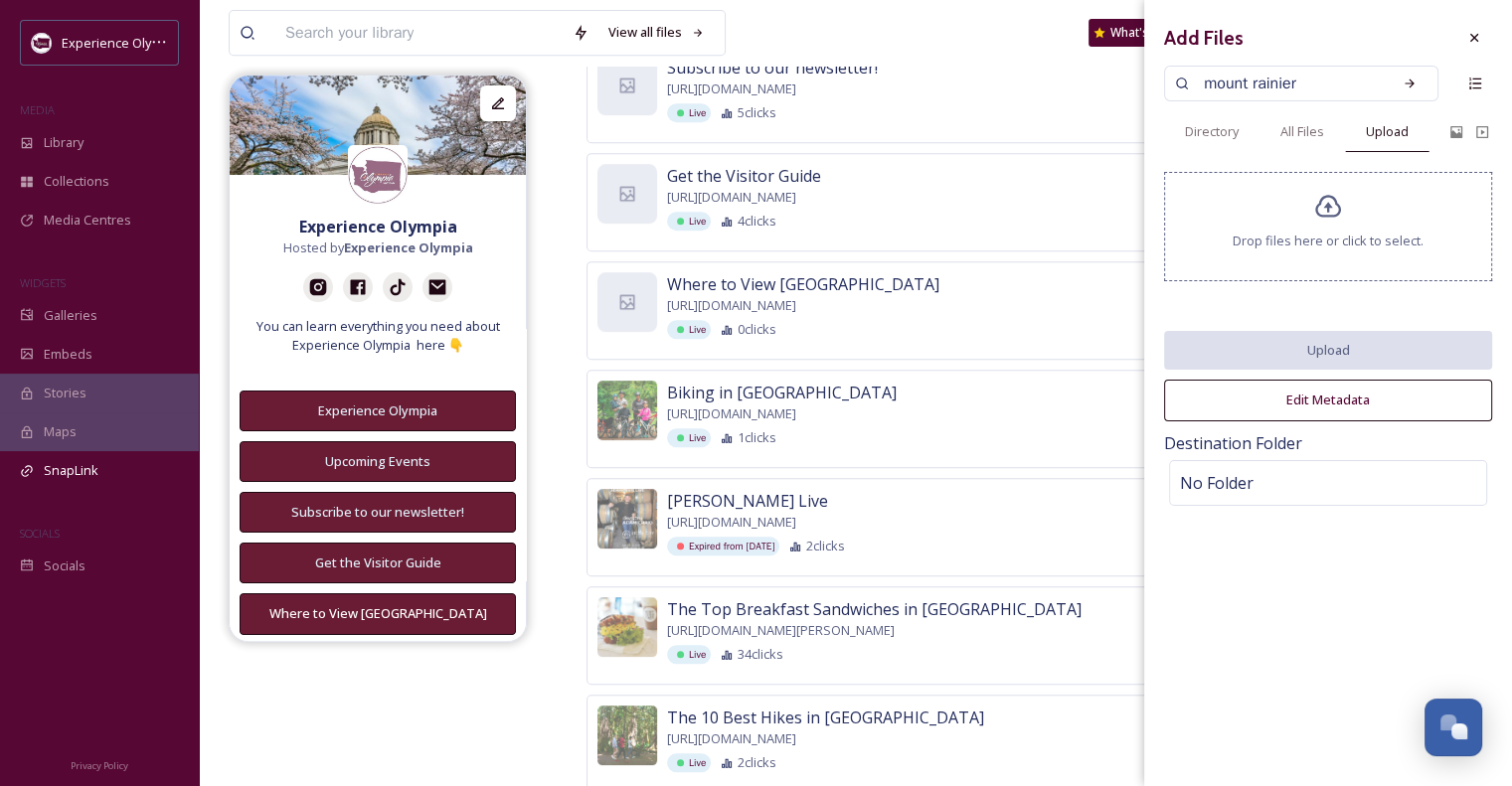 click 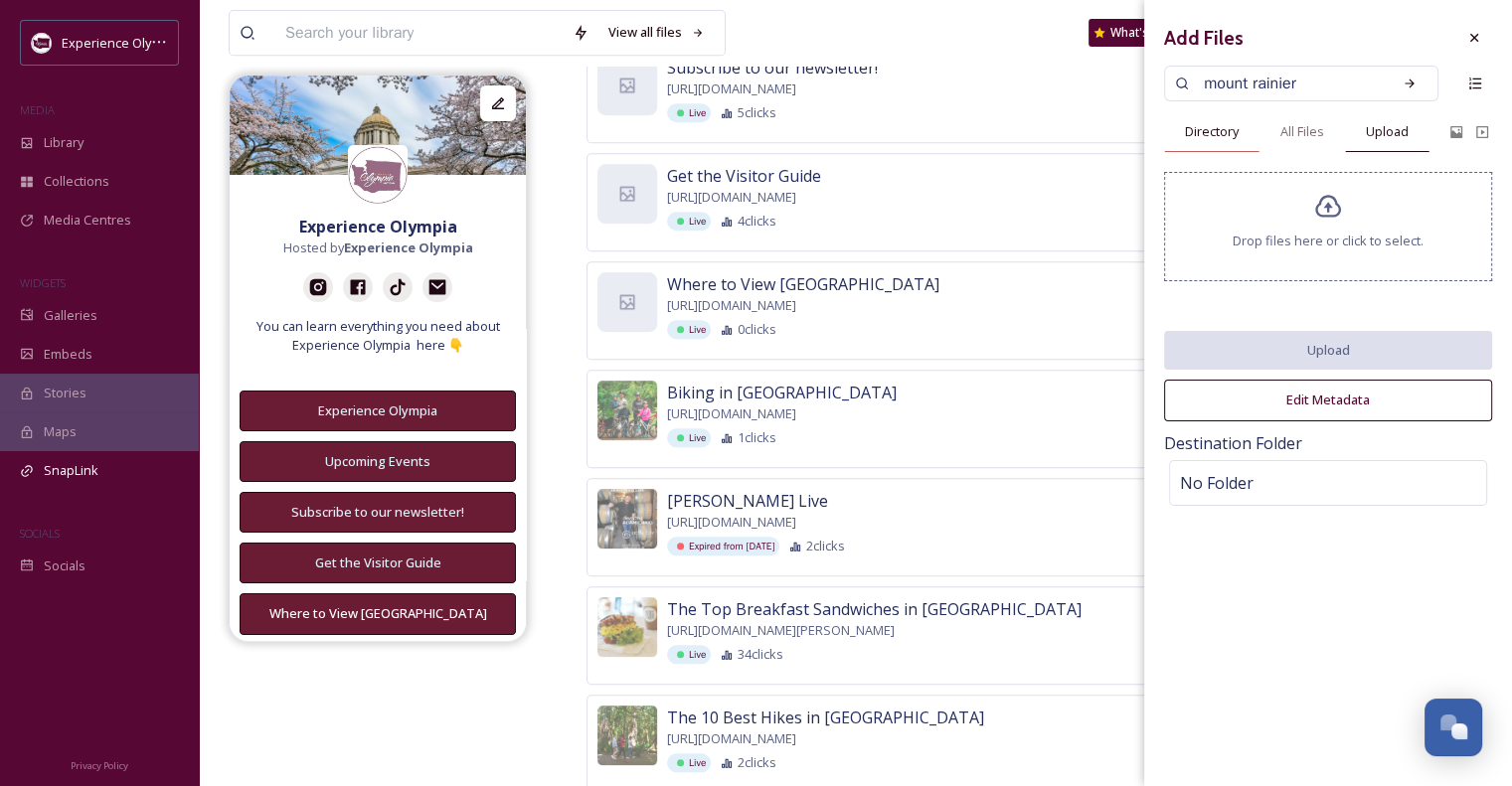 click on "Directory" at bounding box center (1212, 131) 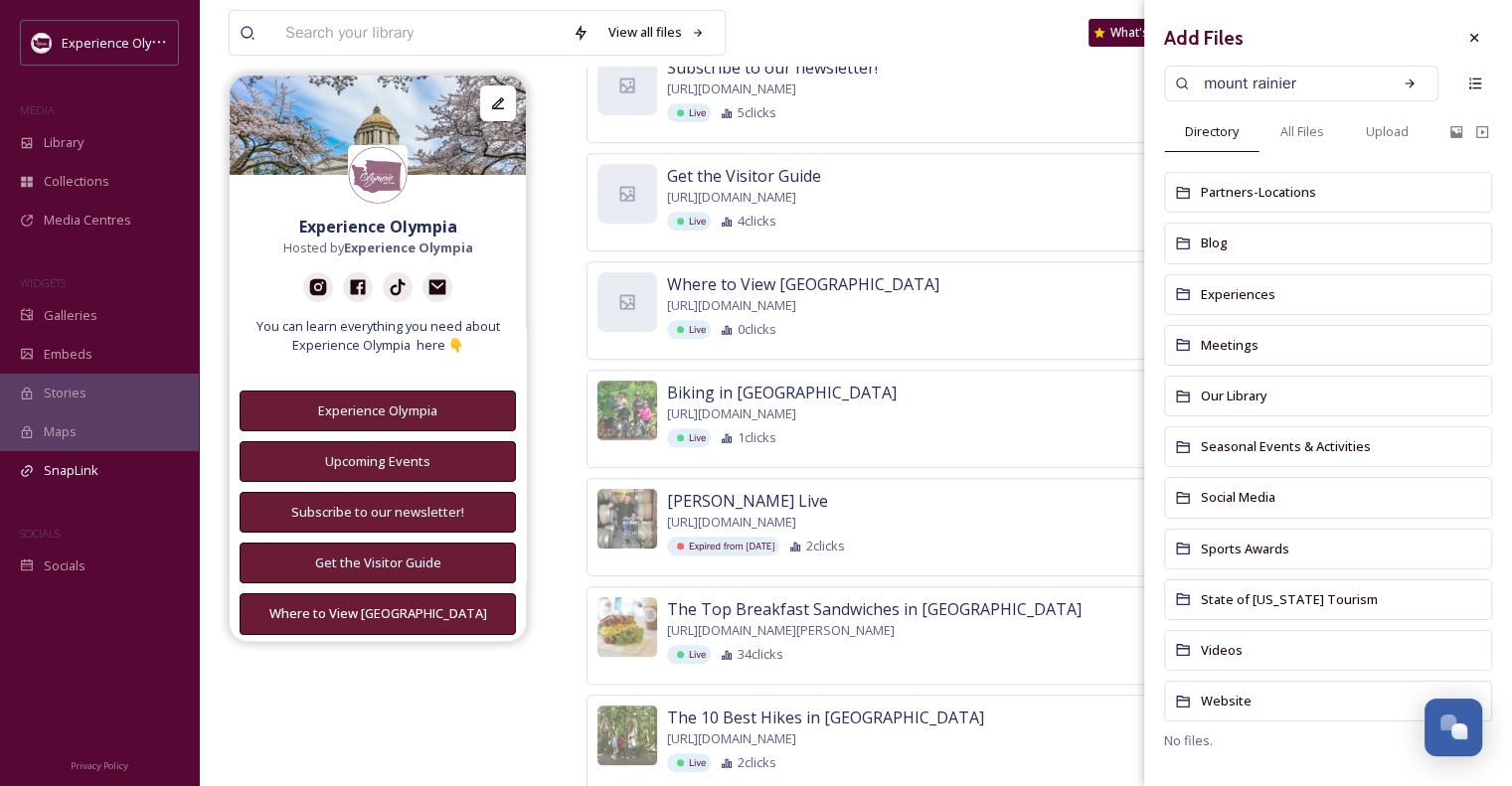 click on "Partners-Locations" at bounding box center [1259, 192] 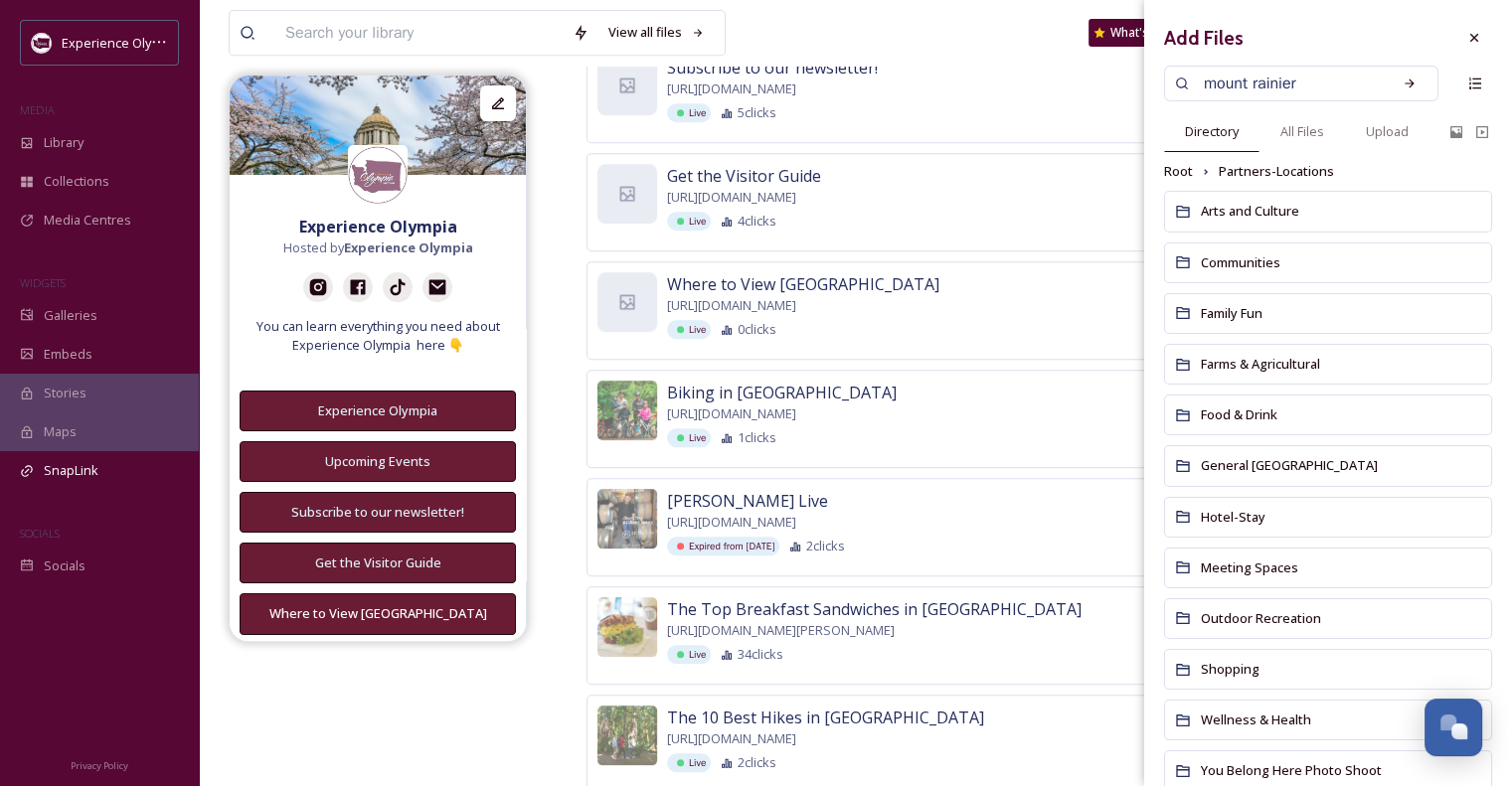 scroll, scrollTop: 49, scrollLeft: 0, axis: vertical 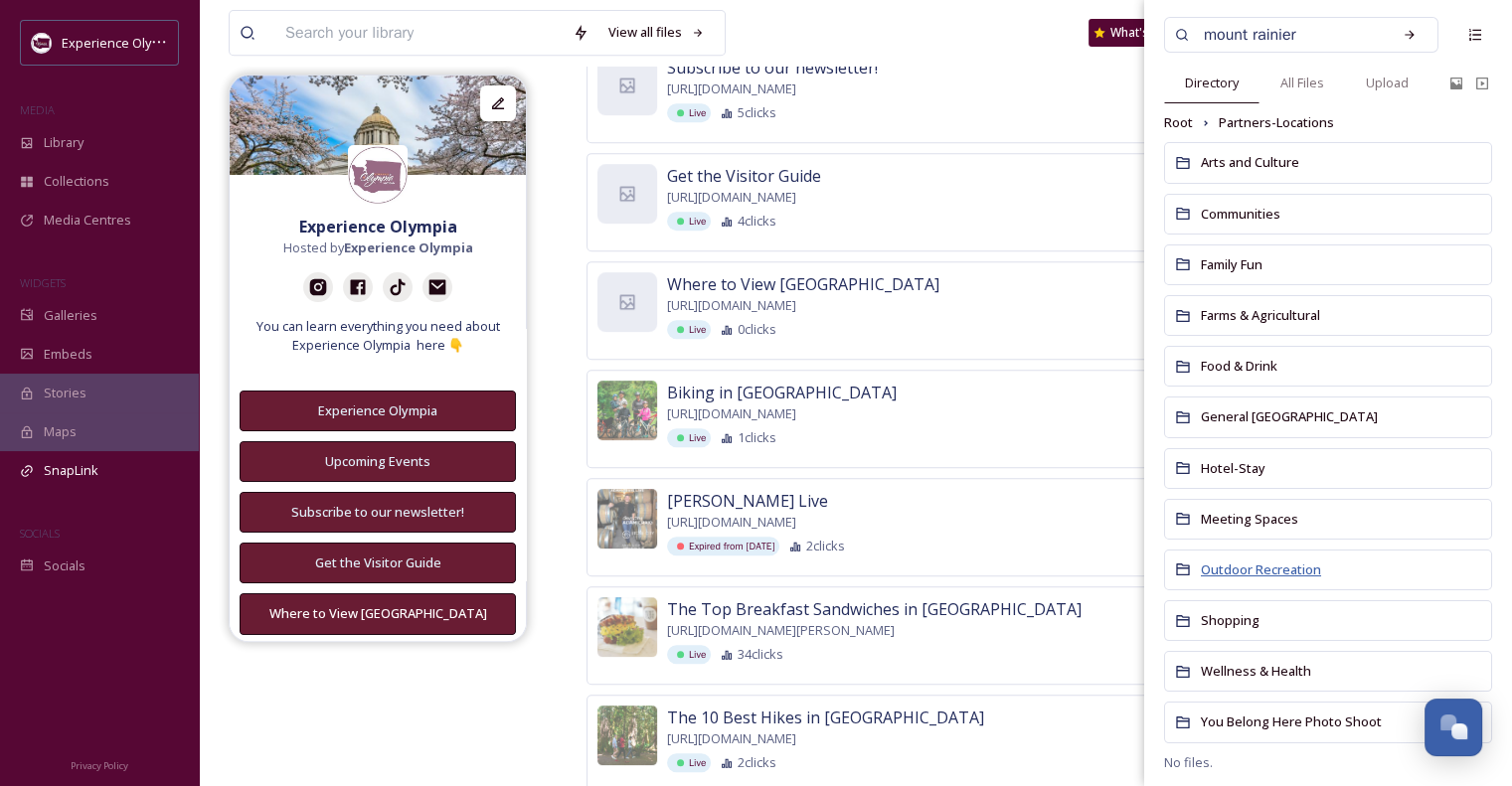 click on "Outdoor Recreation" at bounding box center [1260, 569] 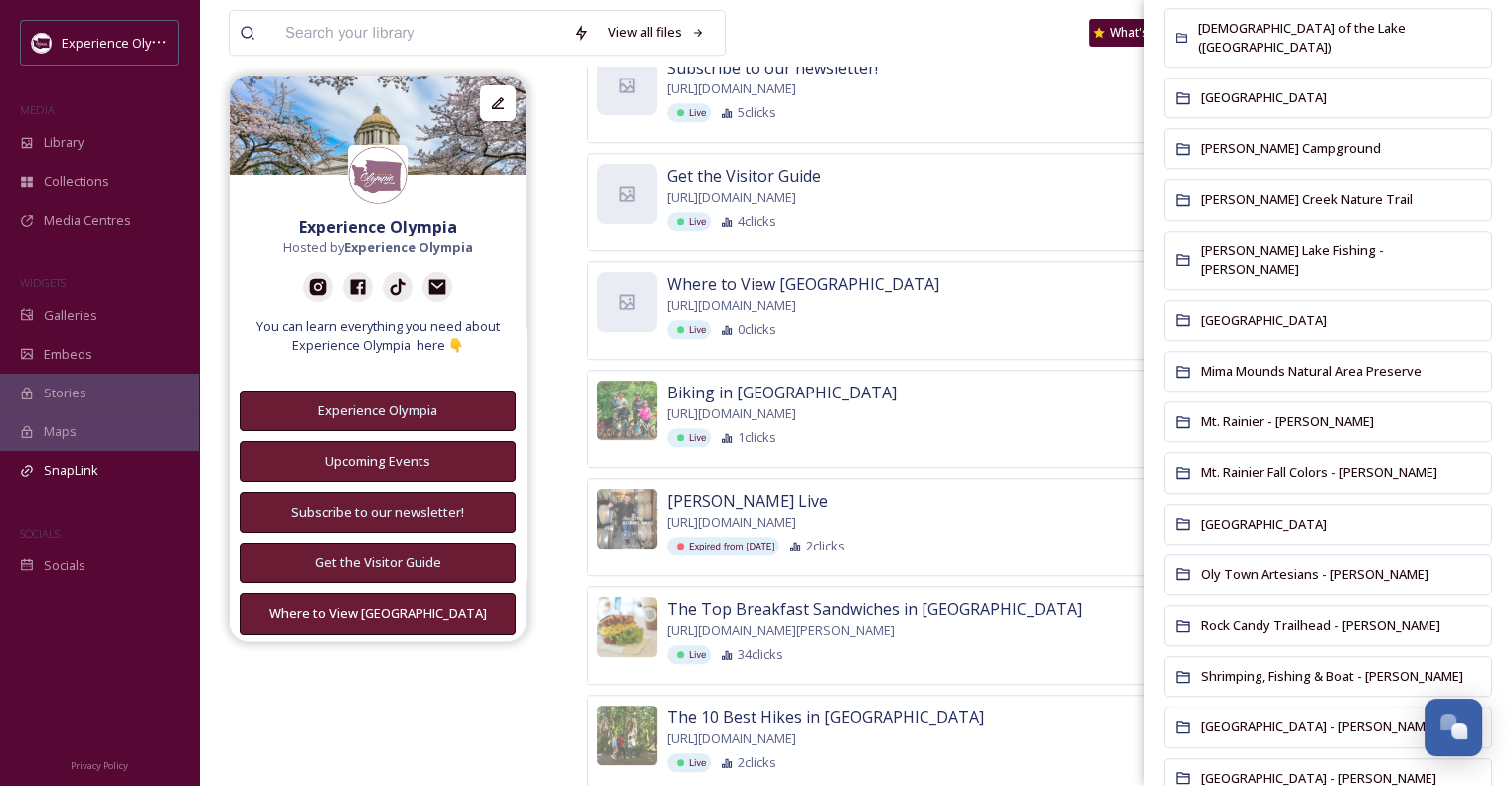 scroll, scrollTop: 994, scrollLeft: 0, axis: vertical 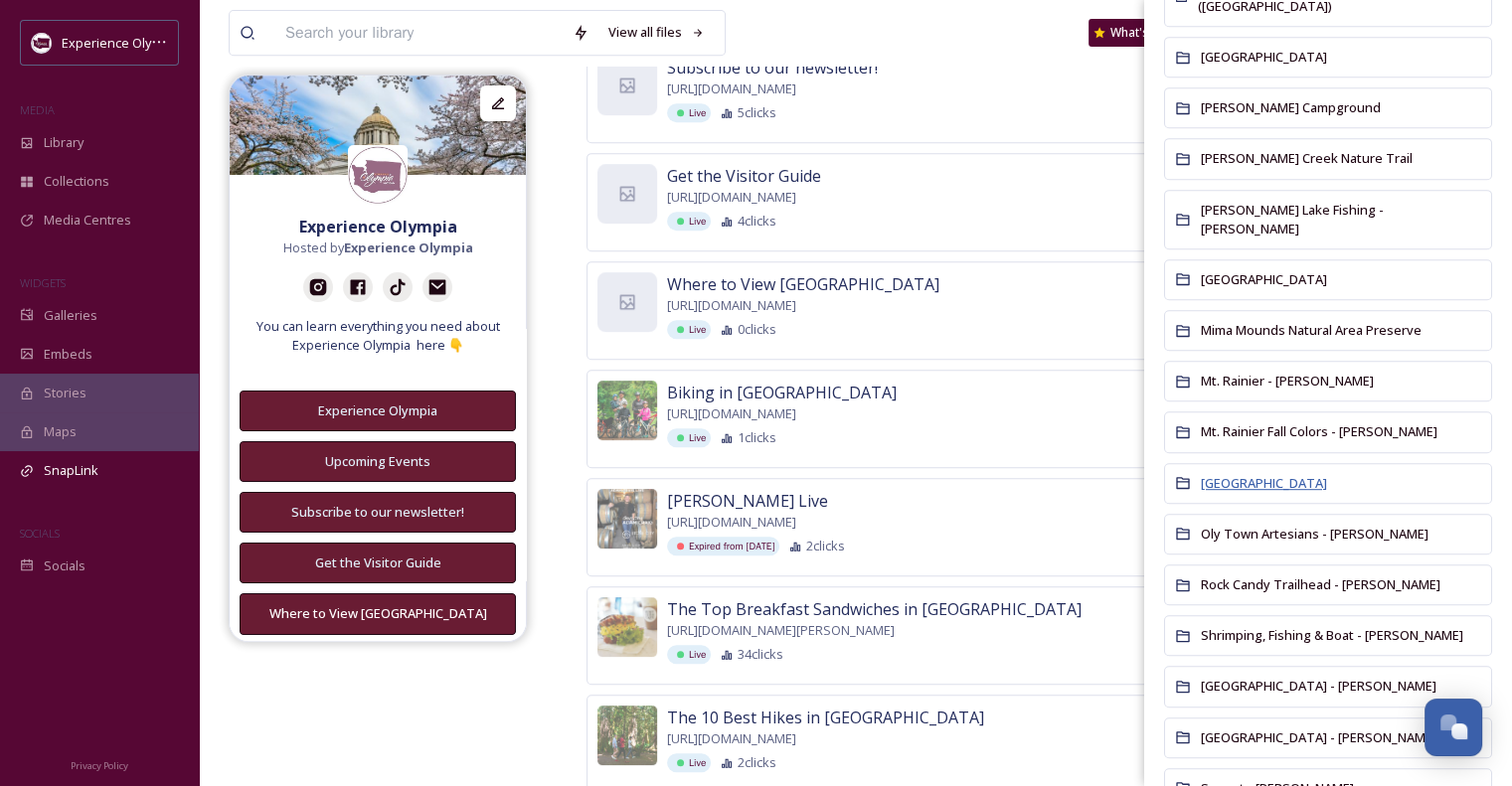 click on "Offut Lake Resort" at bounding box center (1263, 483) 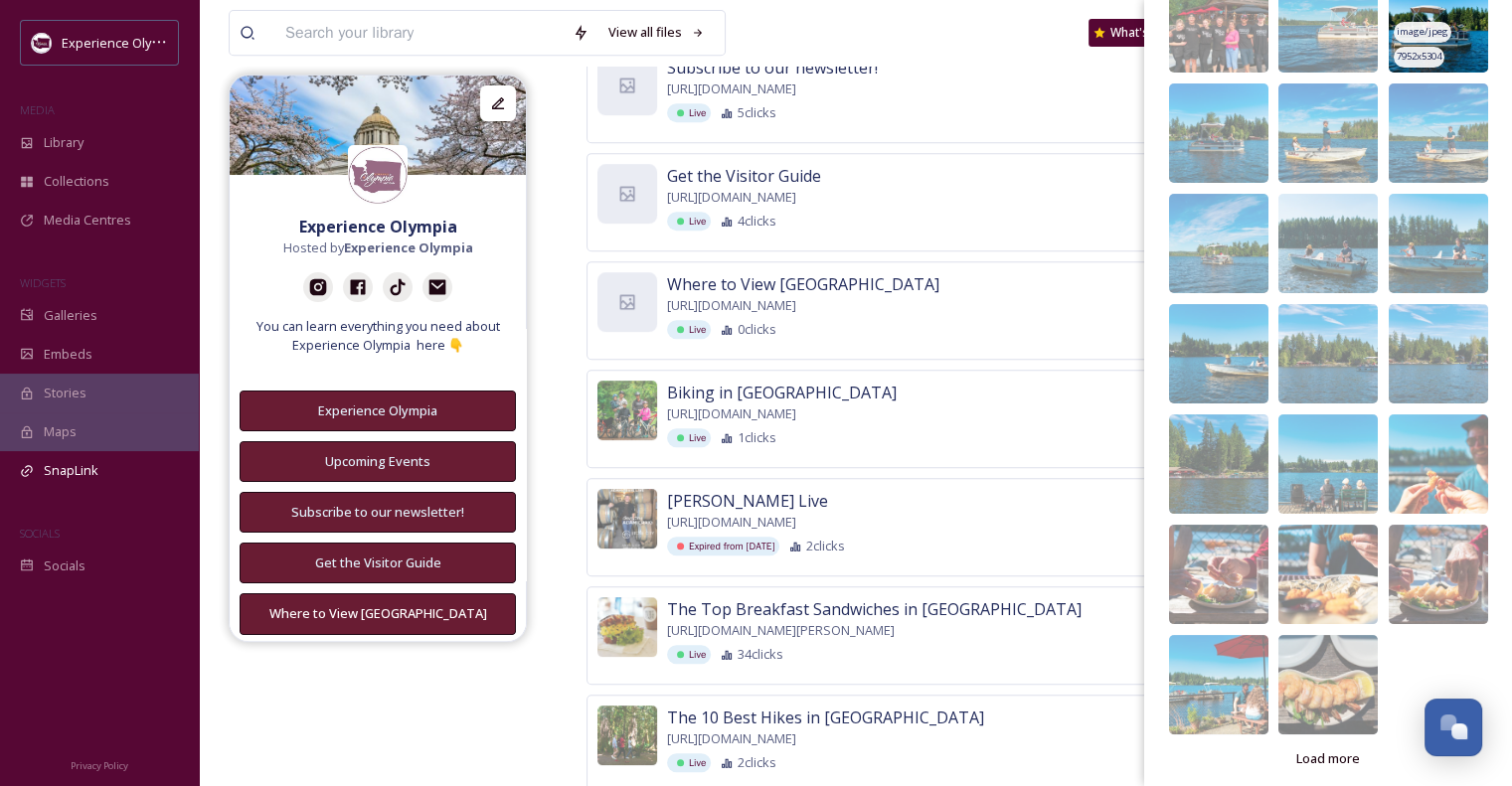 scroll, scrollTop: 253, scrollLeft: 0, axis: vertical 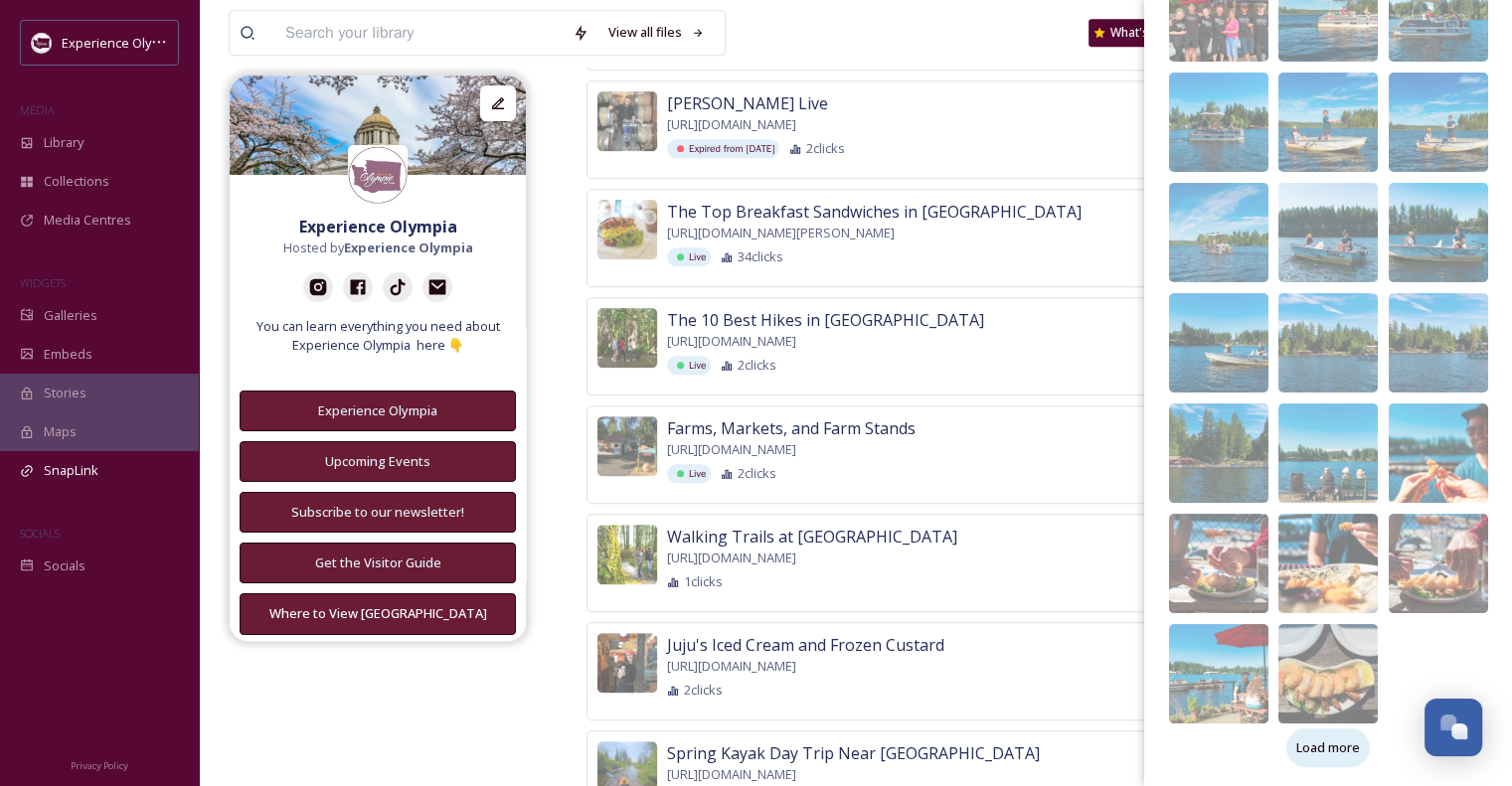 click on "Load more" at bounding box center (1328, 747) 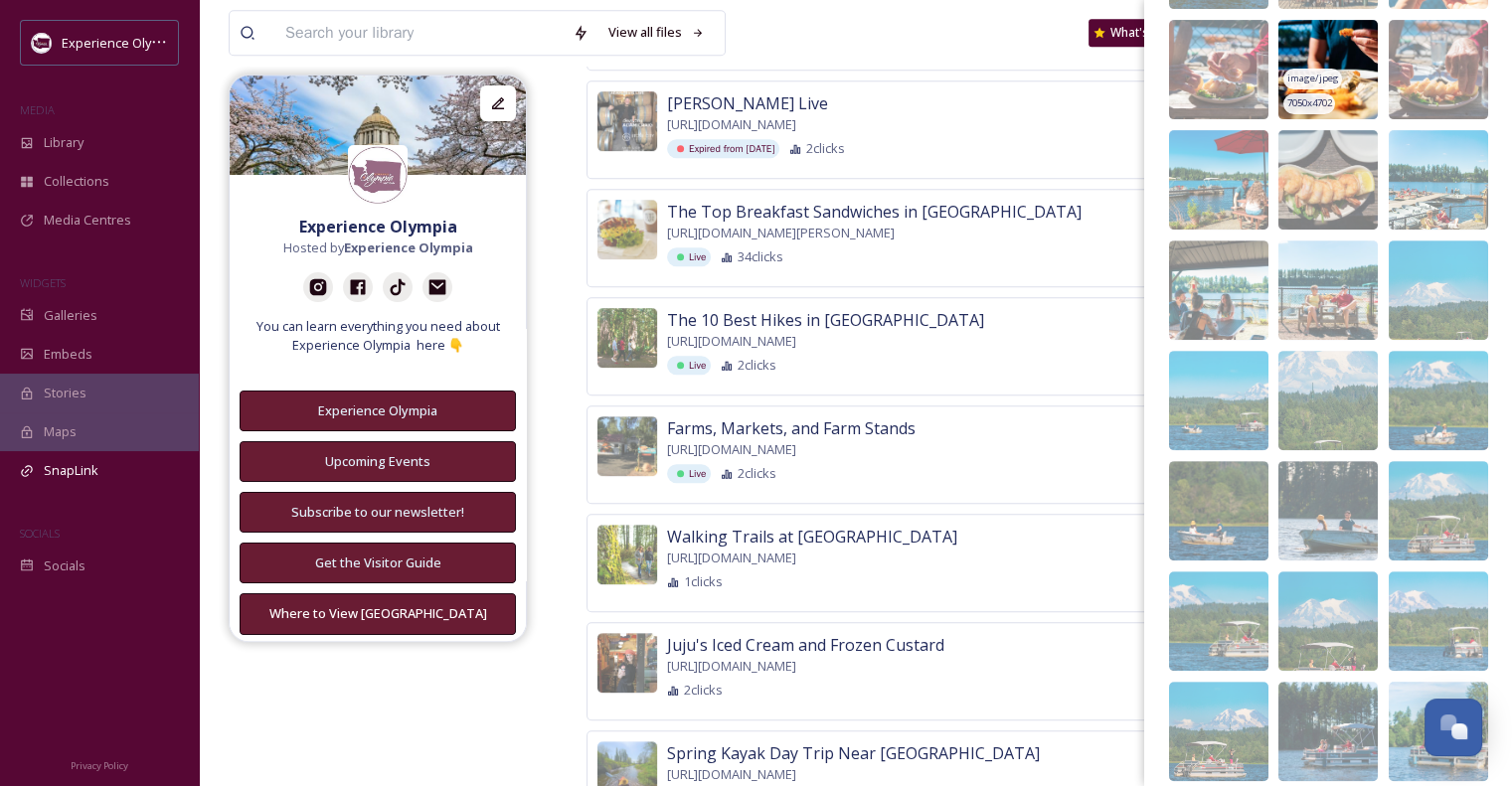 scroll, scrollTop: 750, scrollLeft: 0, axis: vertical 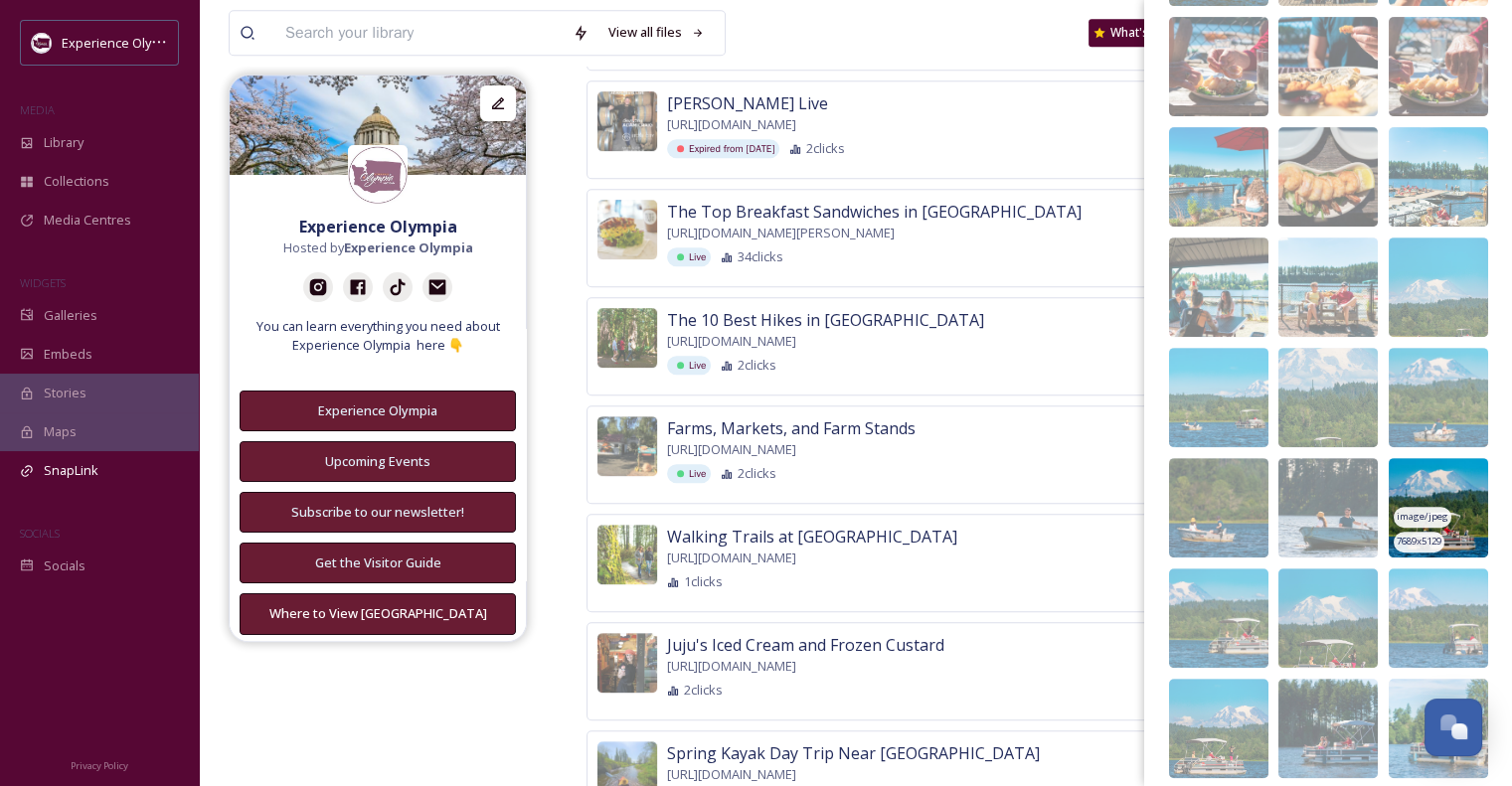 click at bounding box center [1438, 508] 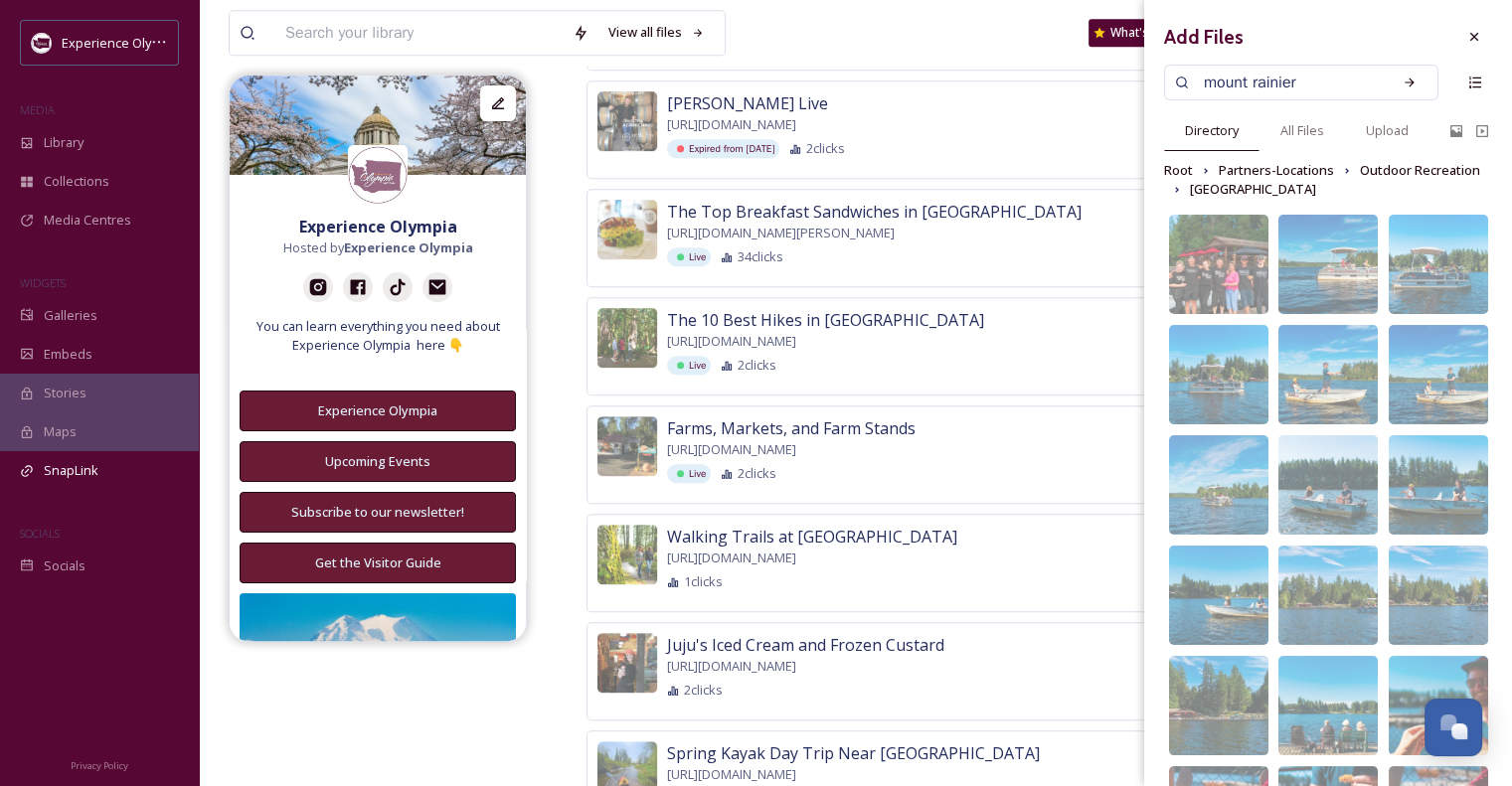 scroll, scrollTop: 0, scrollLeft: 0, axis: both 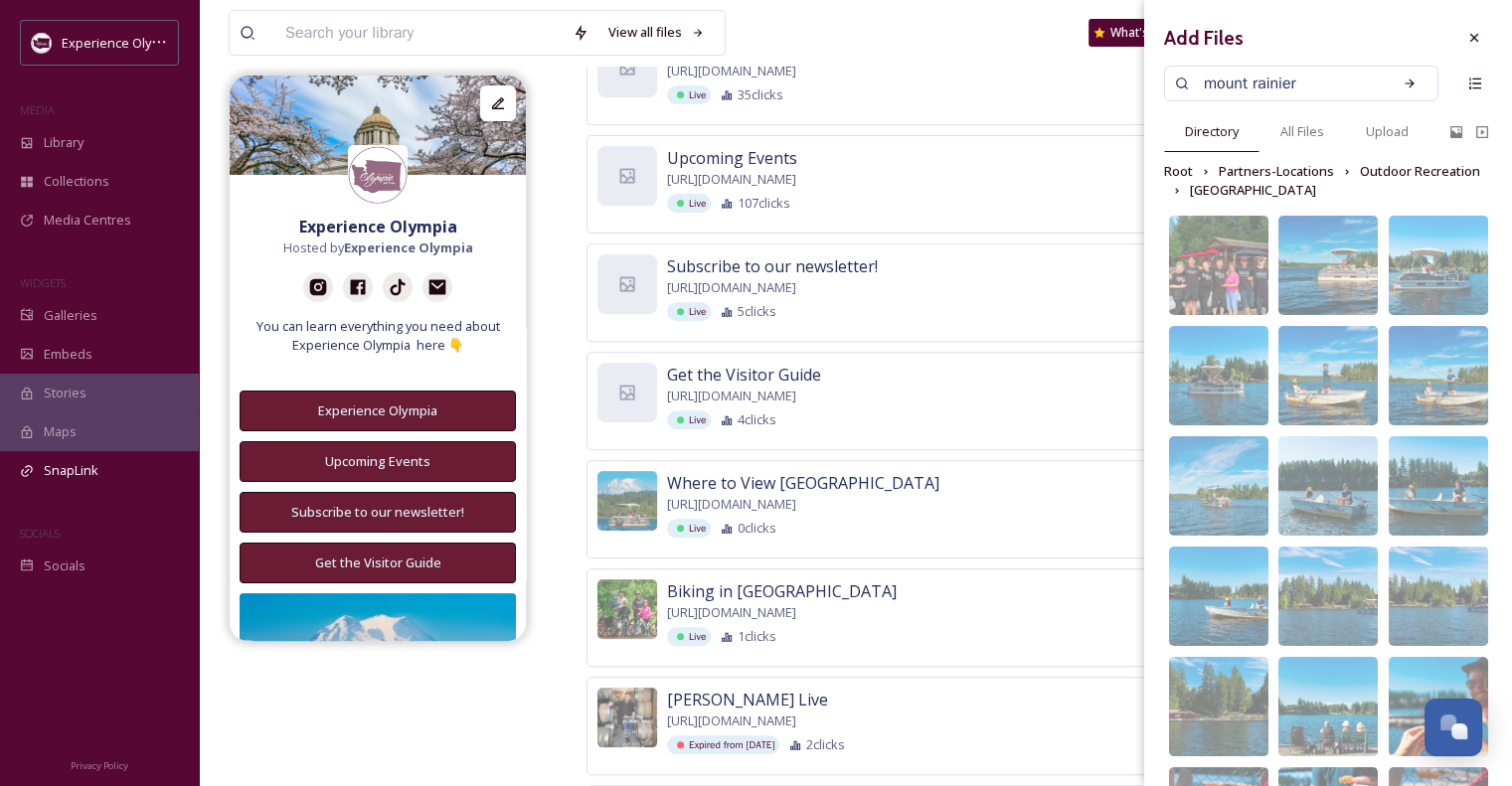 click on "View all files What's New Heidi Roth" at bounding box center (855, 33) 